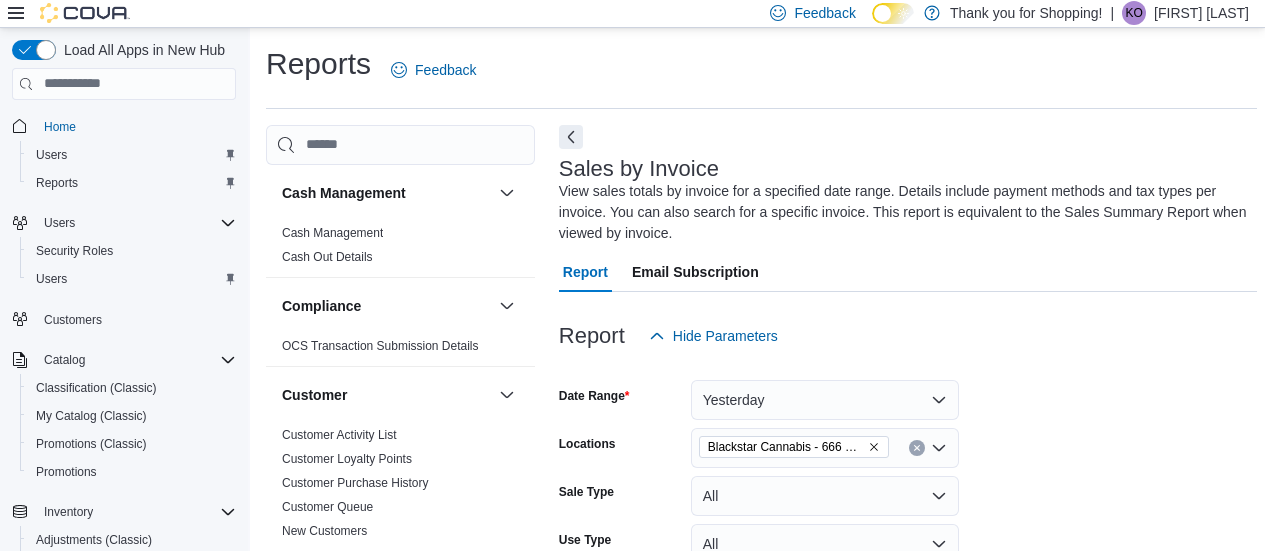 scroll, scrollTop: 217, scrollLeft: 0, axis: vertical 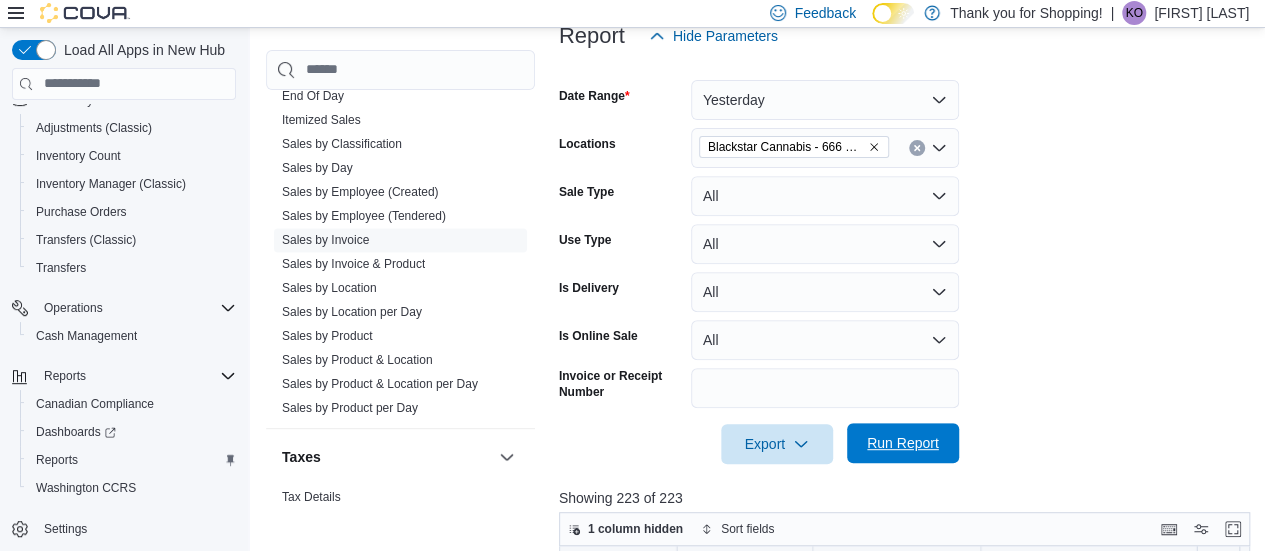 click on "Run Report" at bounding box center [903, 443] 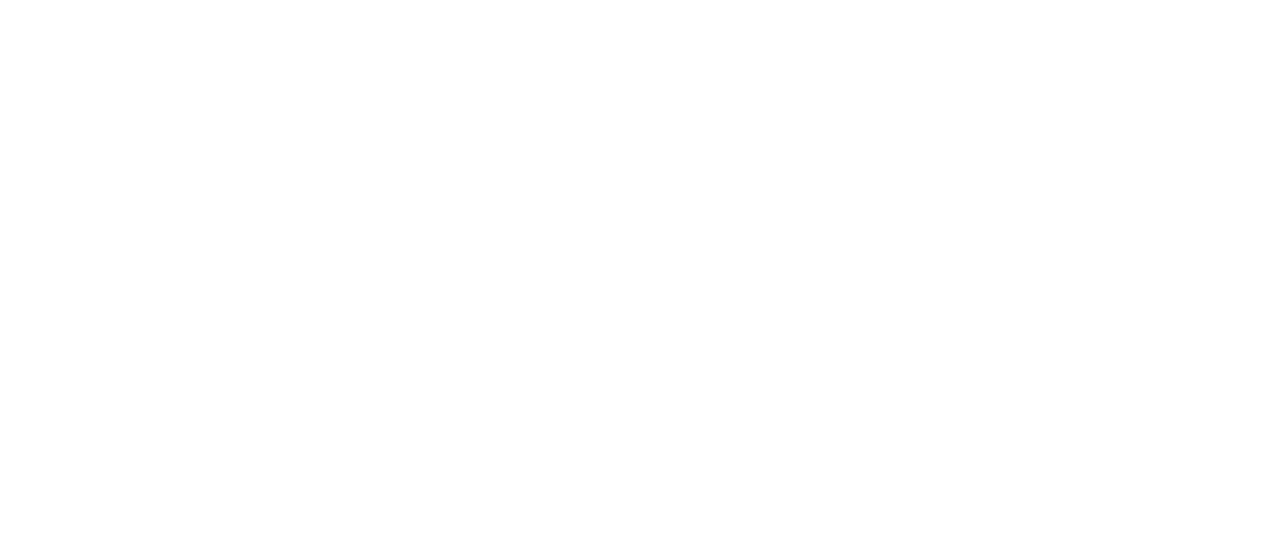 scroll, scrollTop: 0, scrollLeft: 0, axis: both 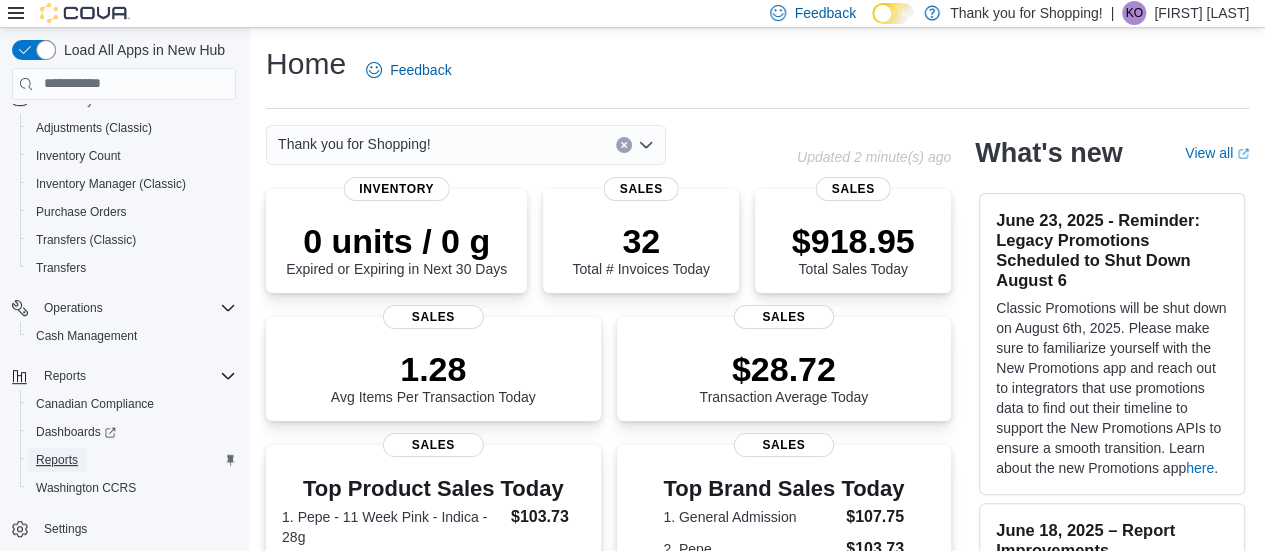 click on "Reports" at bounding box center (57, 460) 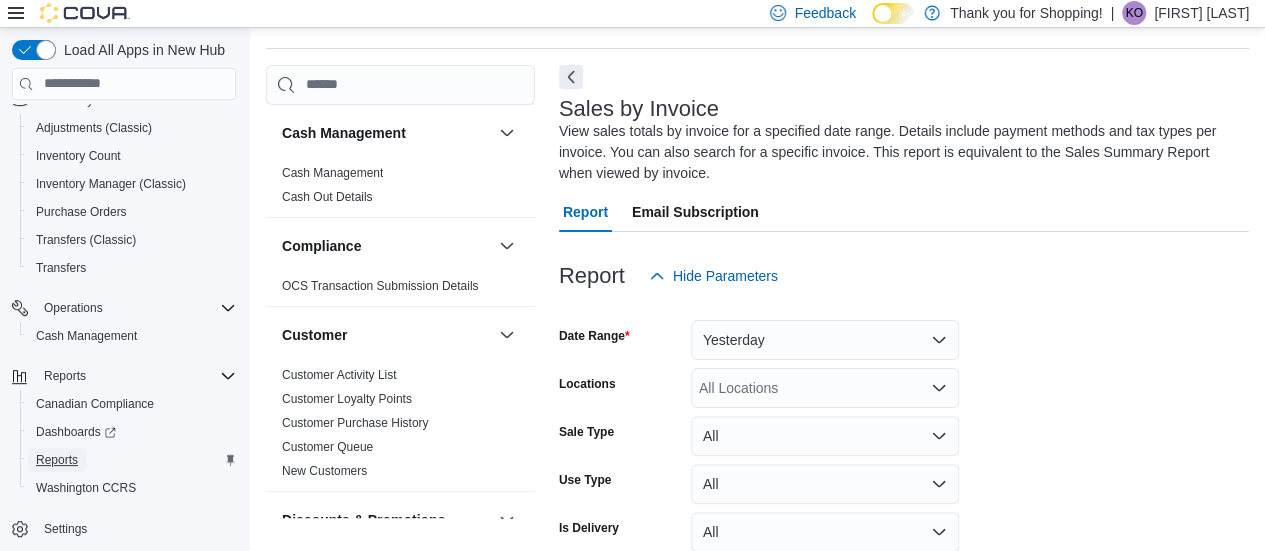 scroll, scrollTop: 88, scrollLeft: 0, axis: vertical 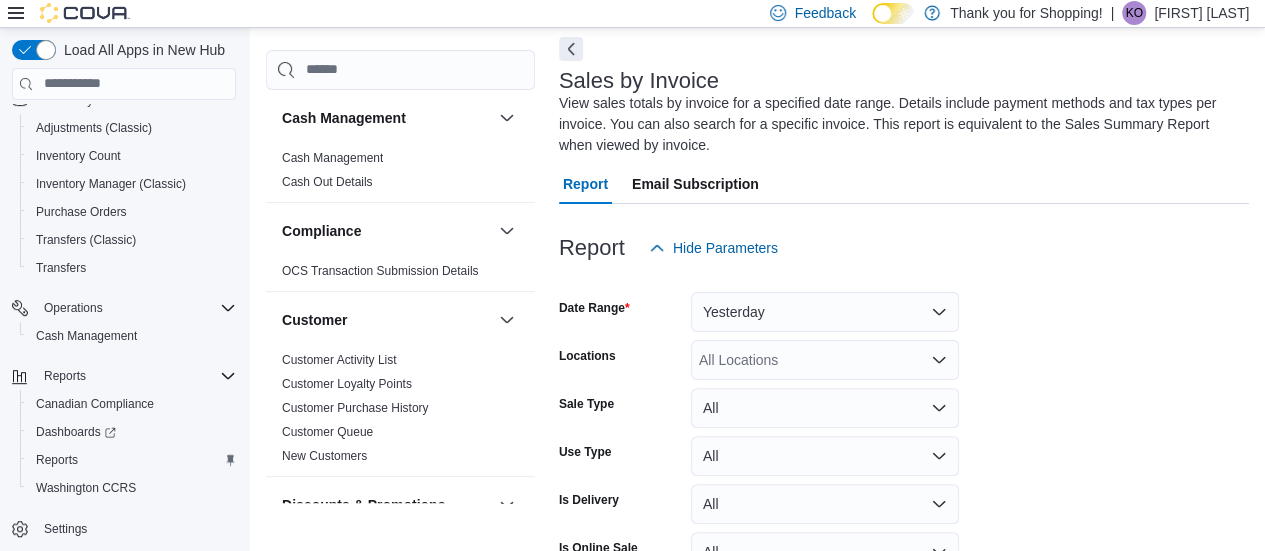 click on "All Locations" at bounding box center (825, 360) 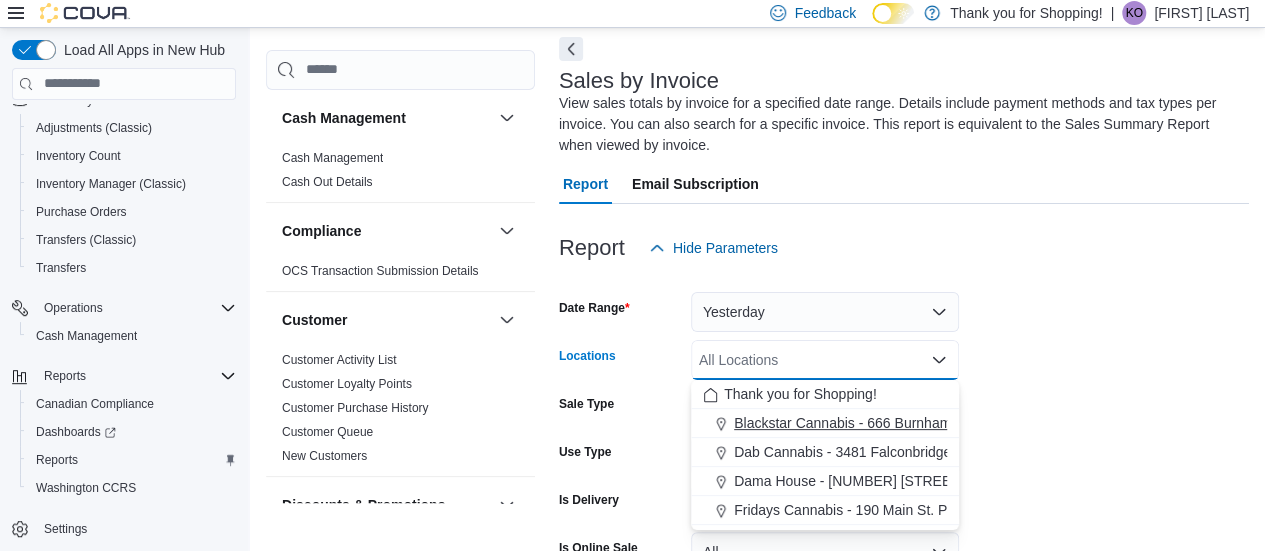 click on "Blackstar Cannabis - 666 Burnhamthorpe Rd. Etobicoke" at bounding box center (908, 423) 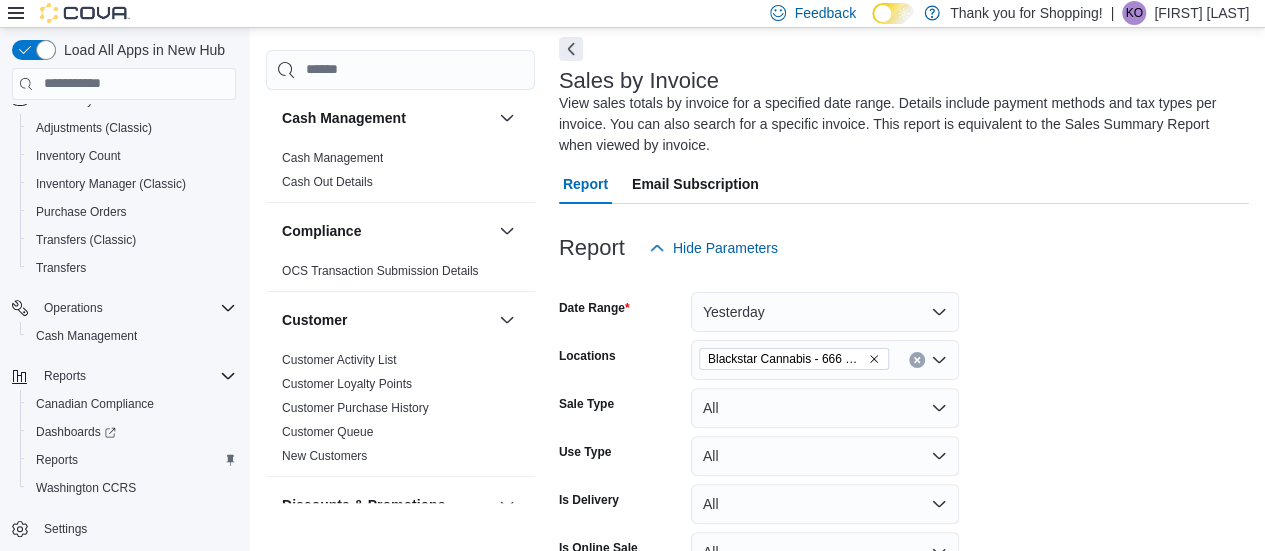 click on "Date Range Yesterday Locations Blackstar Cannabis - [NUMBER] [STREET]. [CITY] Sale Type All Use Type All Is Delivery All Is Online Sale All Invoice or Receipt Number Export  Run Report" at bounding box center [904, 472] 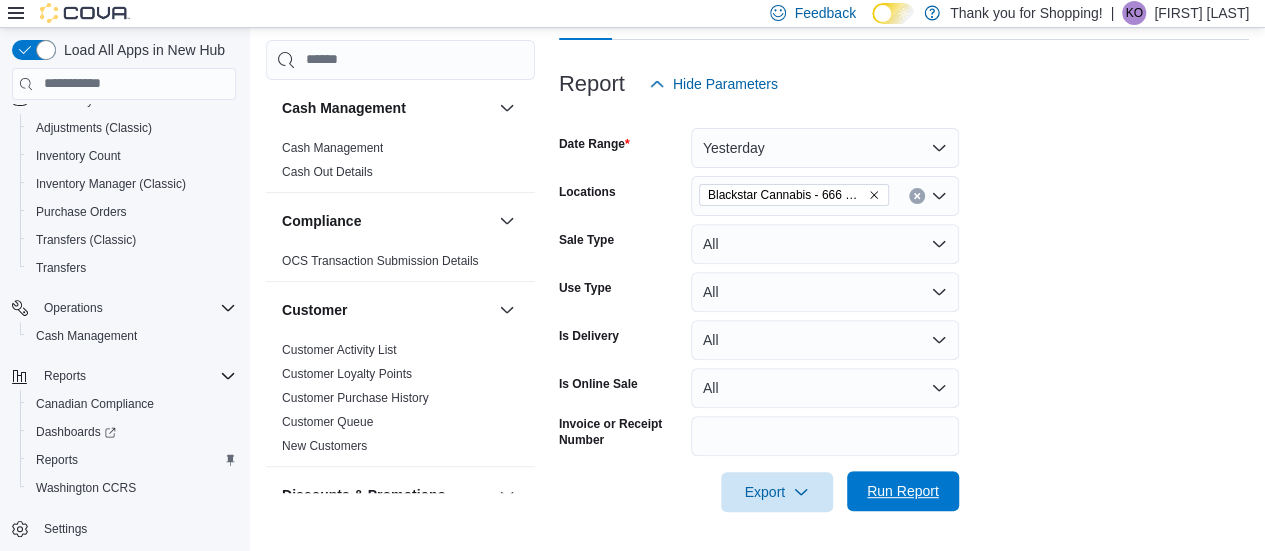 click on "Run Report" at bounding box center (903, 491) 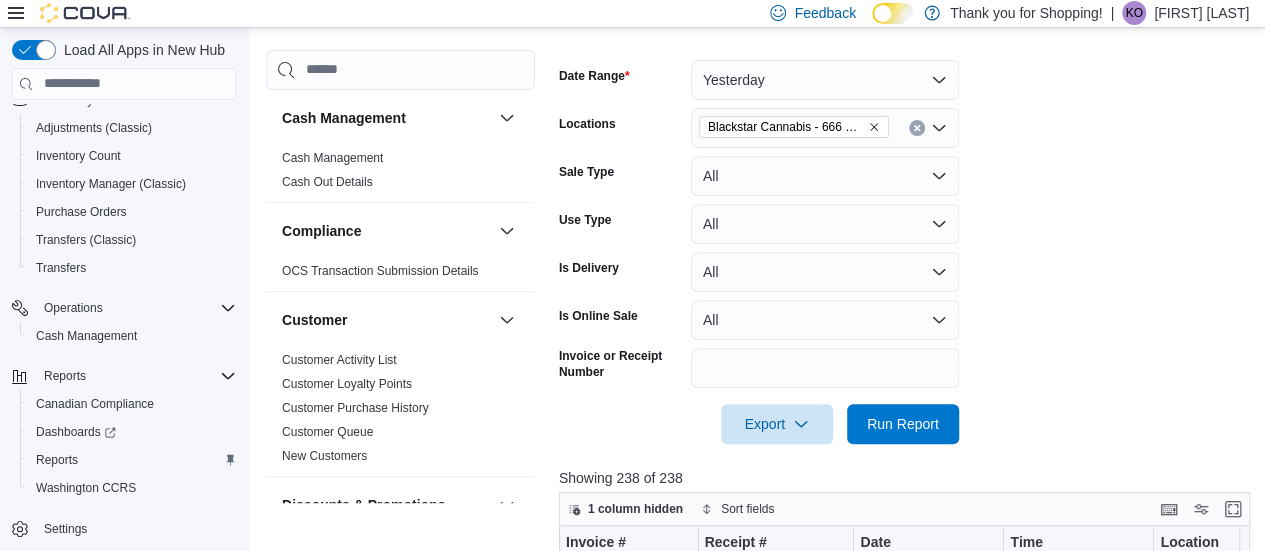 scroll, scrollTop: 352, scrollLeft: 0, axis: vertical 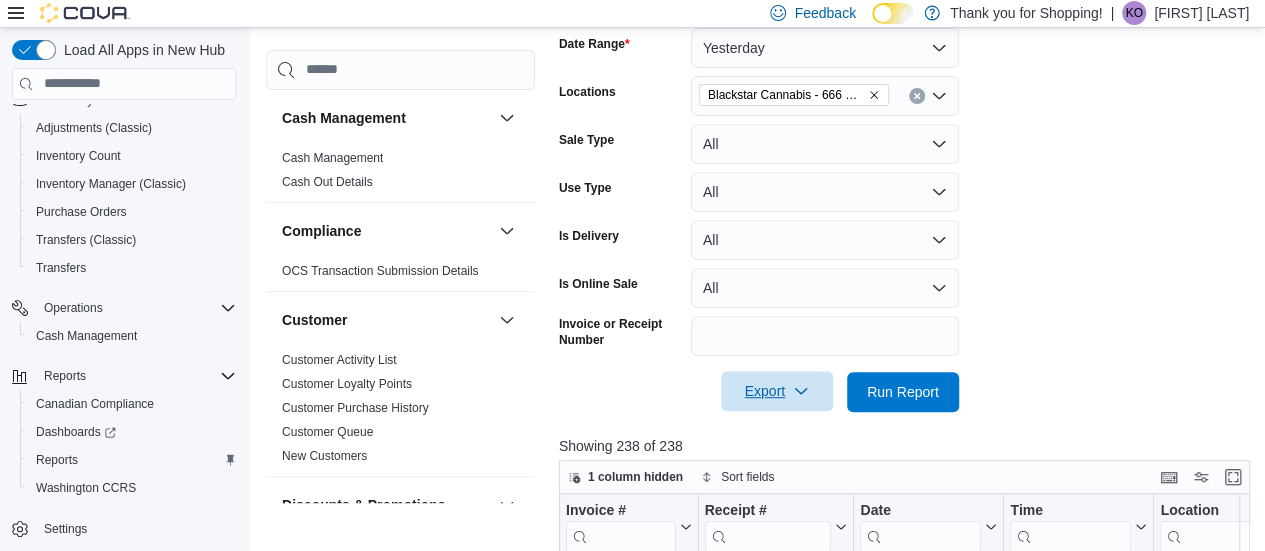 click on "Export" at bounding box center (777, 391) 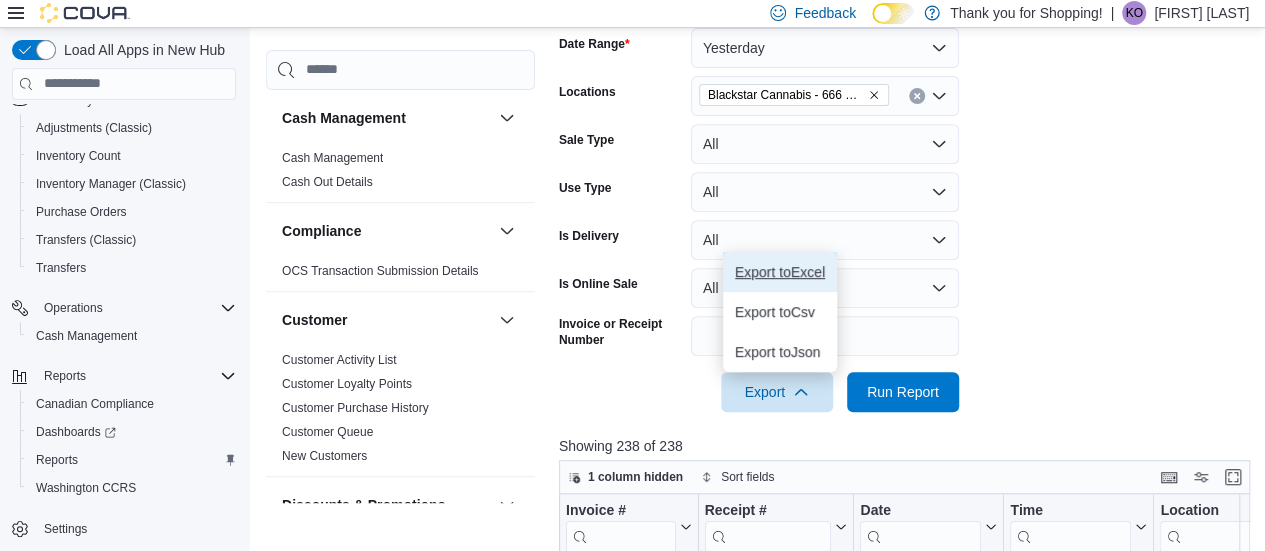click on "Export to  Excel" at bounding box center (780, 272) 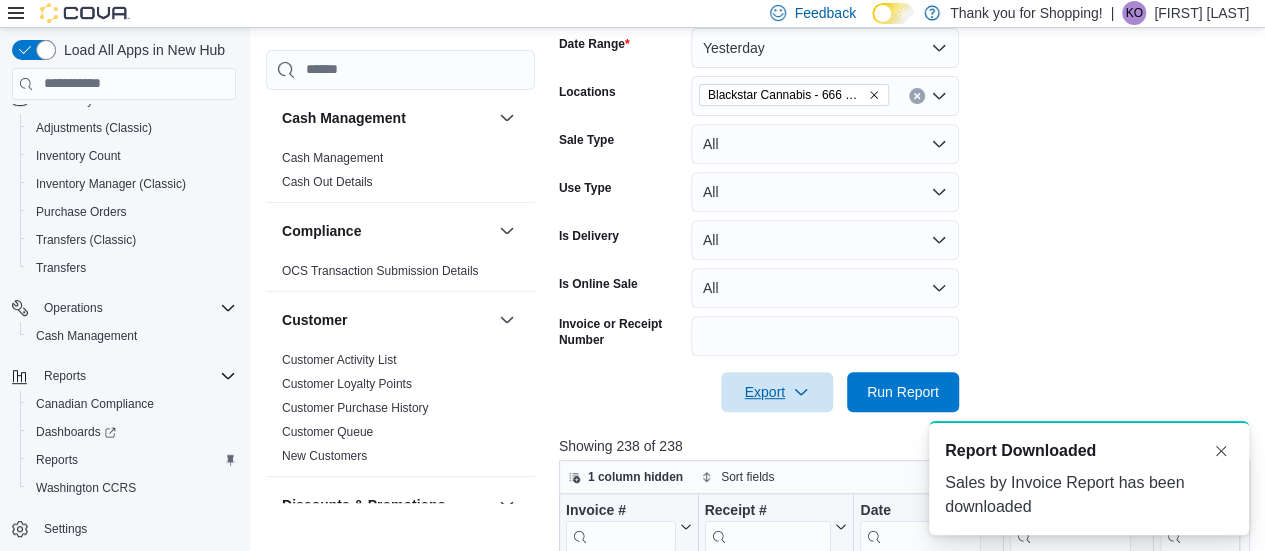 scroll, scrollTop: 0, scrollLeft: 0, axis: both 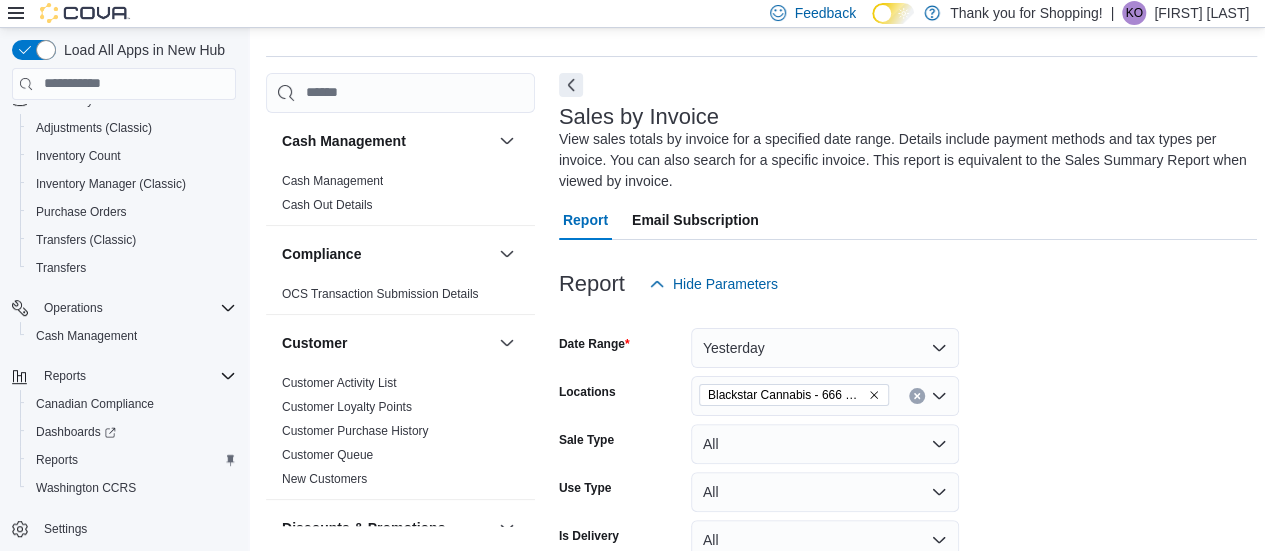 click 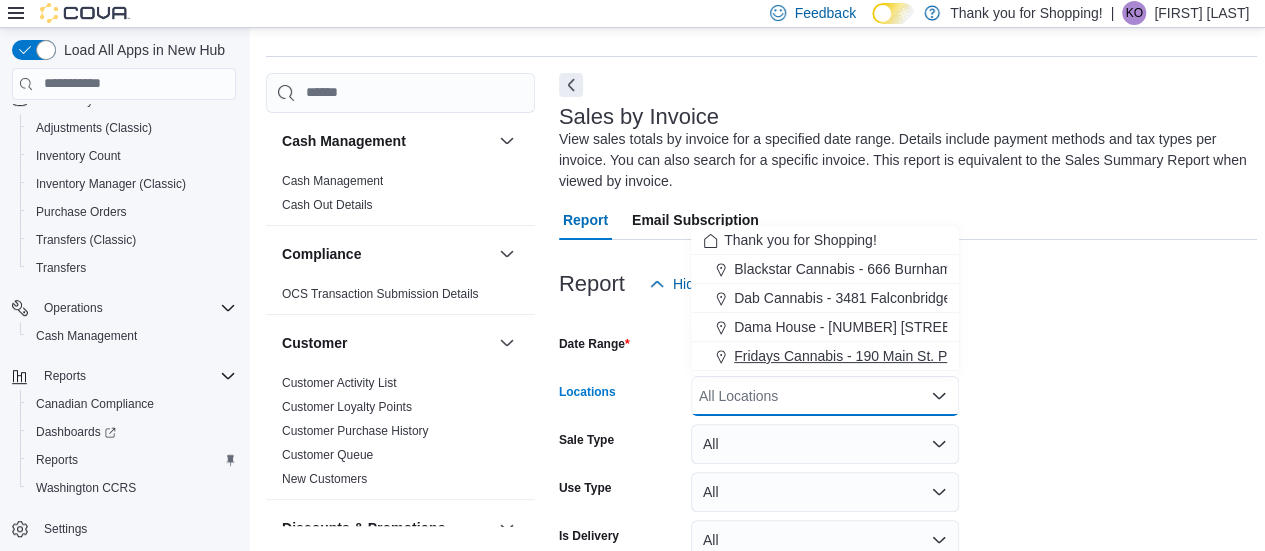click on "Fridays Cannabis - 190 Main St. Picton" at bounding box center [855, 356] 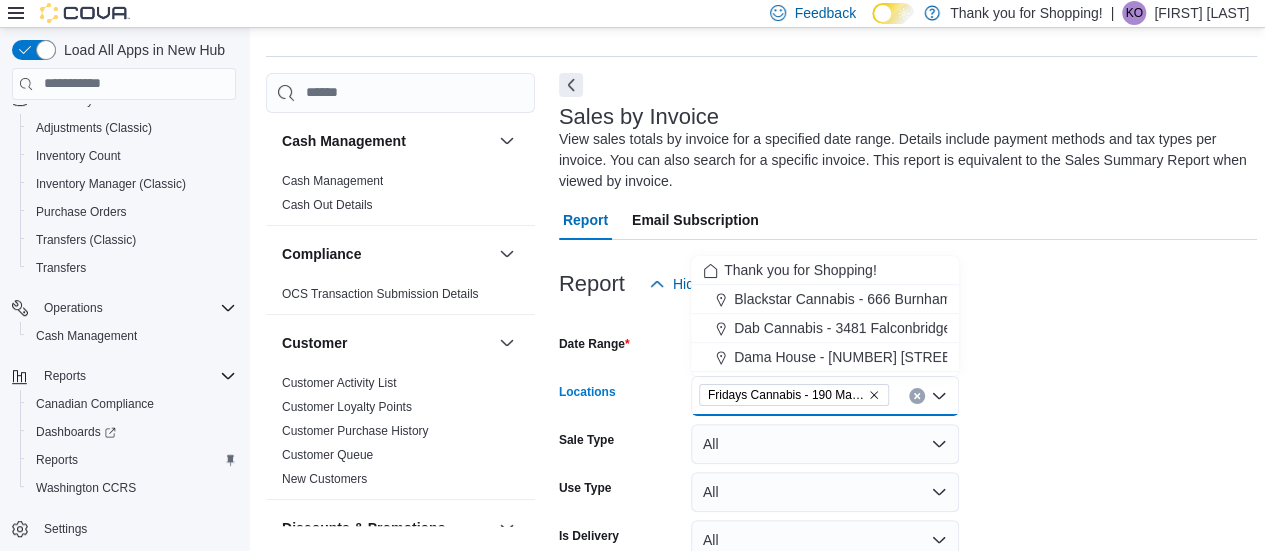 click on "Date Range Yesterday Locations Fridays Cannabis - [NUMBER] [STREET]. [CITY] Combo box. Selected. Fridays Cannabis - [NUMBER] [STREET]. [CITY]. Press Backspace to delete Fridays Cannabis - [NUMBER] [STREET]. [CITY]. Combo box input. All Locations. Type some text or, to display a list of choices, press Down Arrow. To exit the list of choices, press Escape. Sale Type All Use Type All Is Delivery All Is Online Sale All Invoice or Receipt Number Export  Run Report" at bounding box center [908, 508] 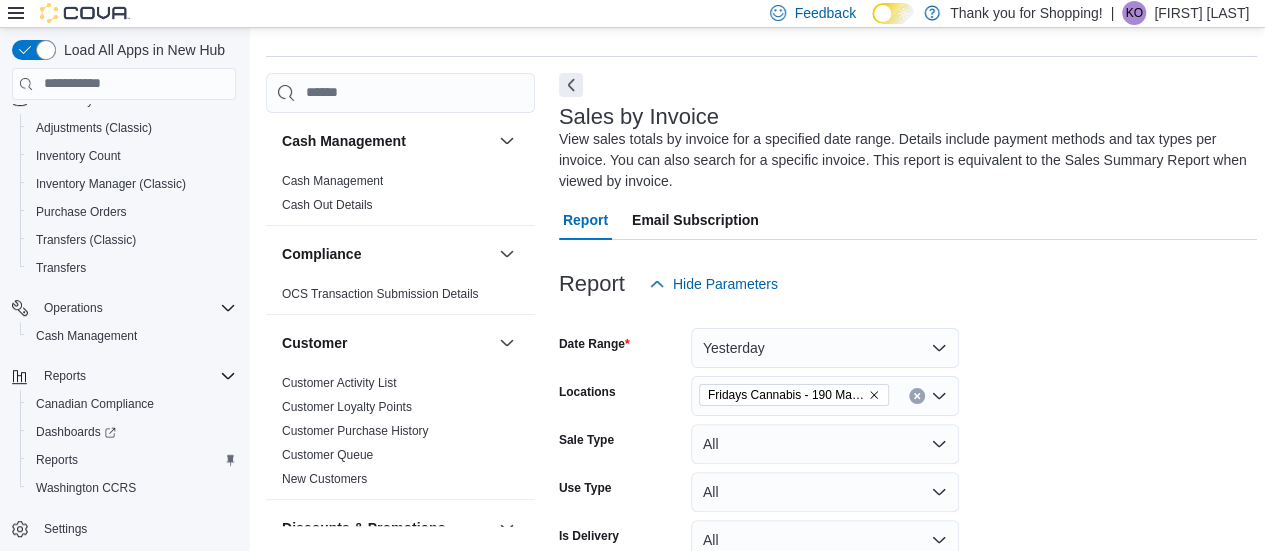 scroll, scrollTop: 252, scrollLeft: 0, axis: vertical 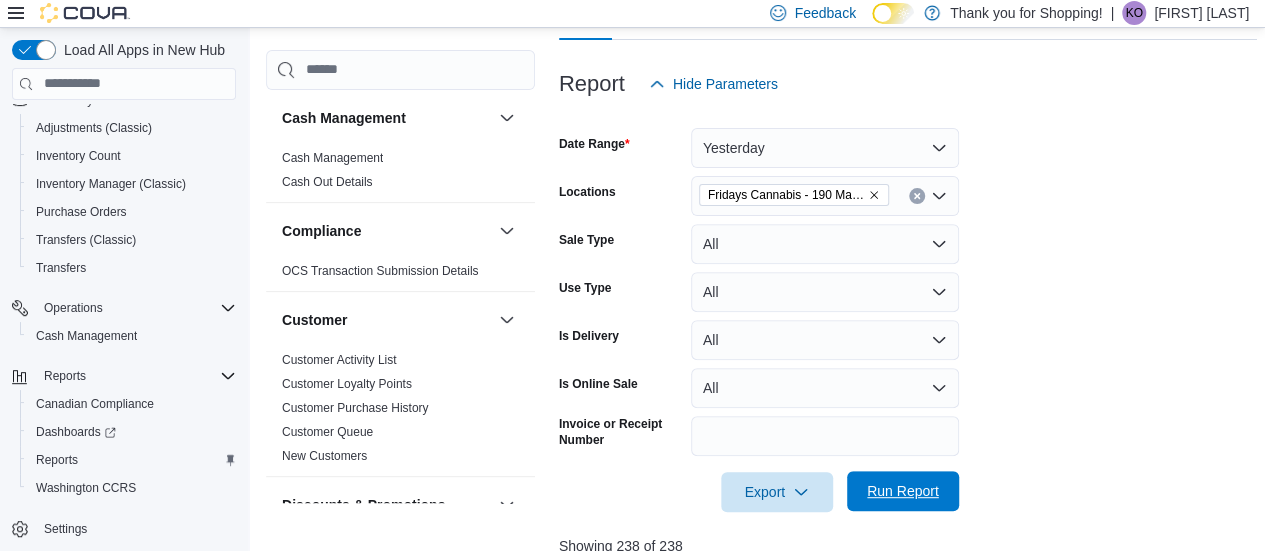 click on "Run Report" at bounding box center [903, 491] 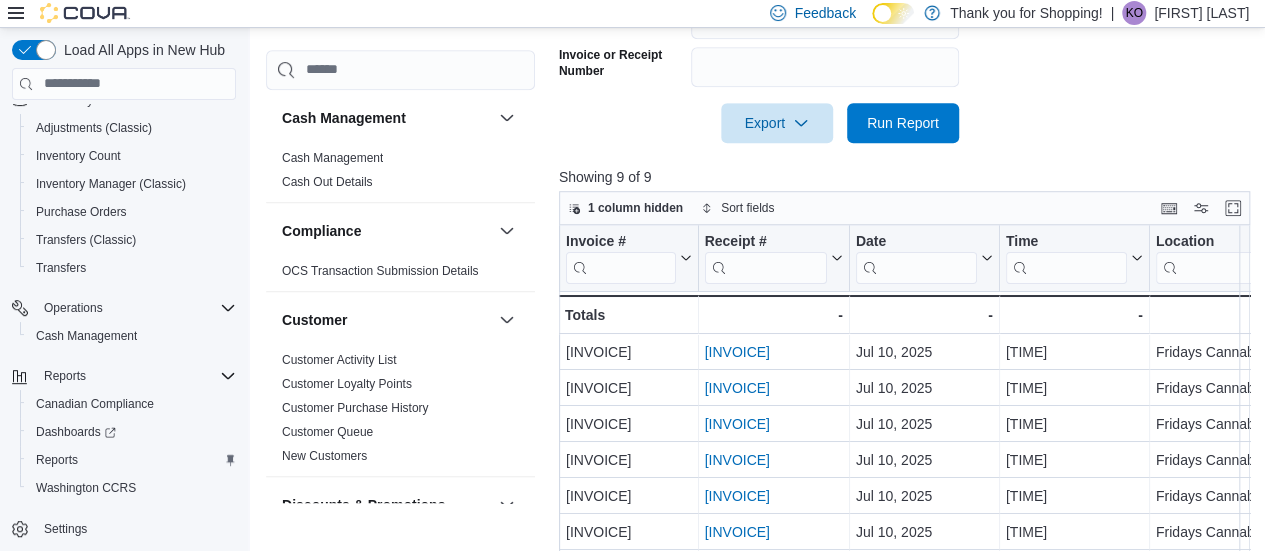 scroll, scrollTop: 652, scrollLeft: 0, axis: vertical 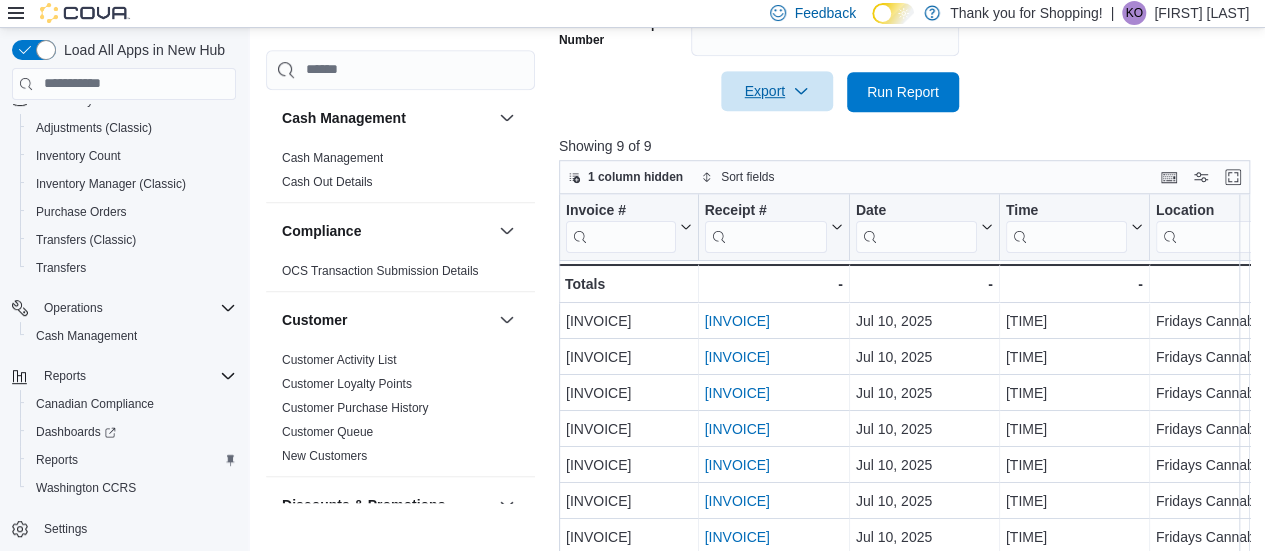 click on "Export" at bounding box center (777, 91) 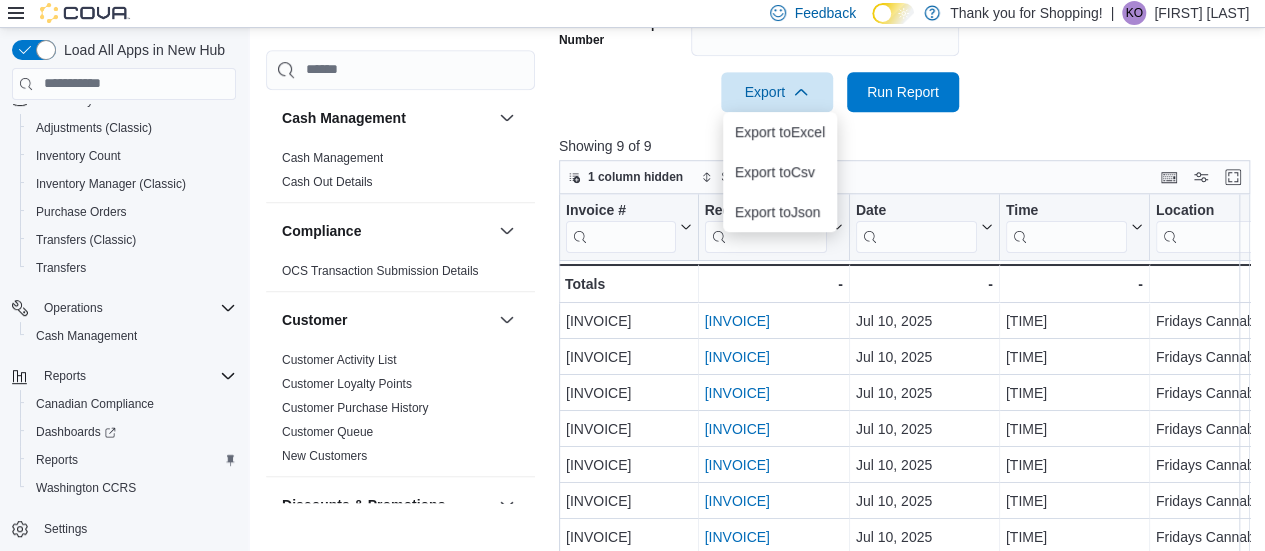 click at bounding box center [908, 124] 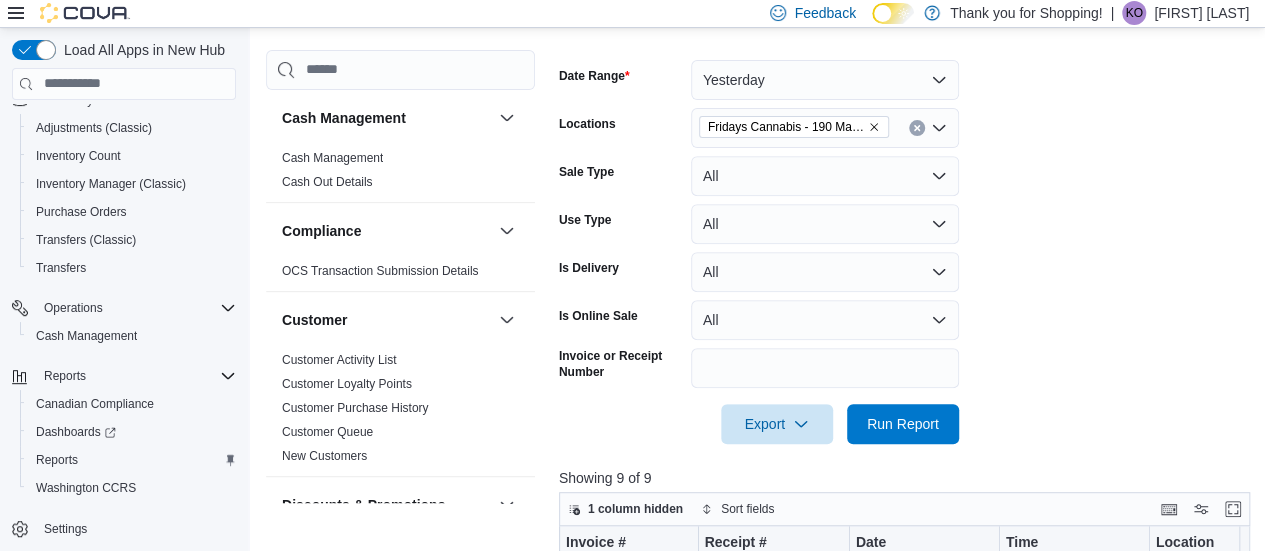 scroll, scrollTop: 352, scrollLeft: 0, axis: vertical 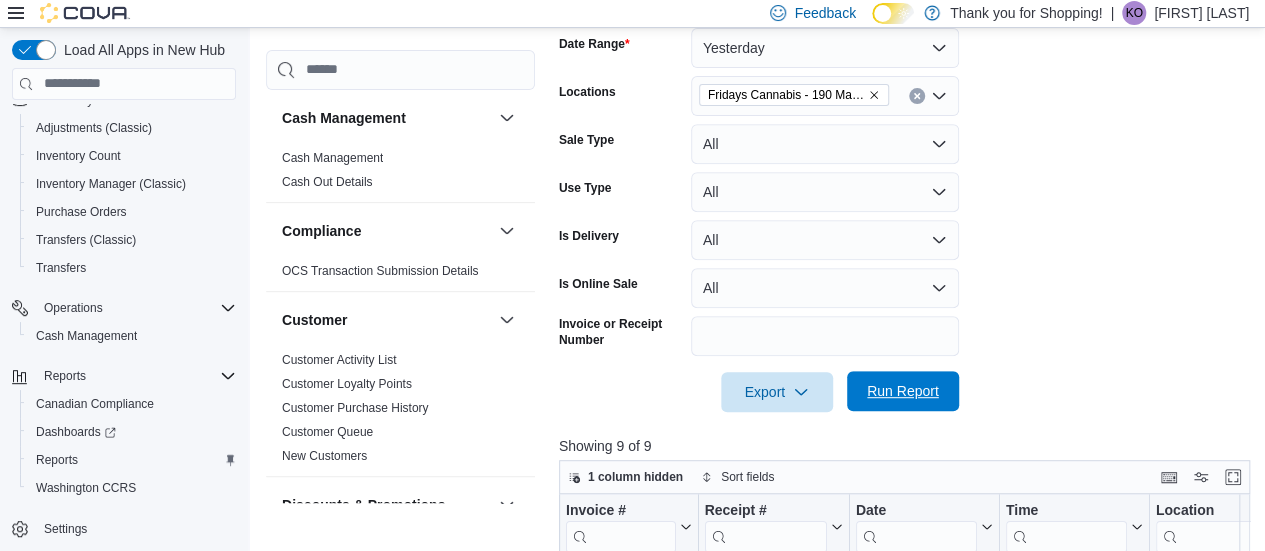 click on "Run Report" at bounding box center [903, 391] 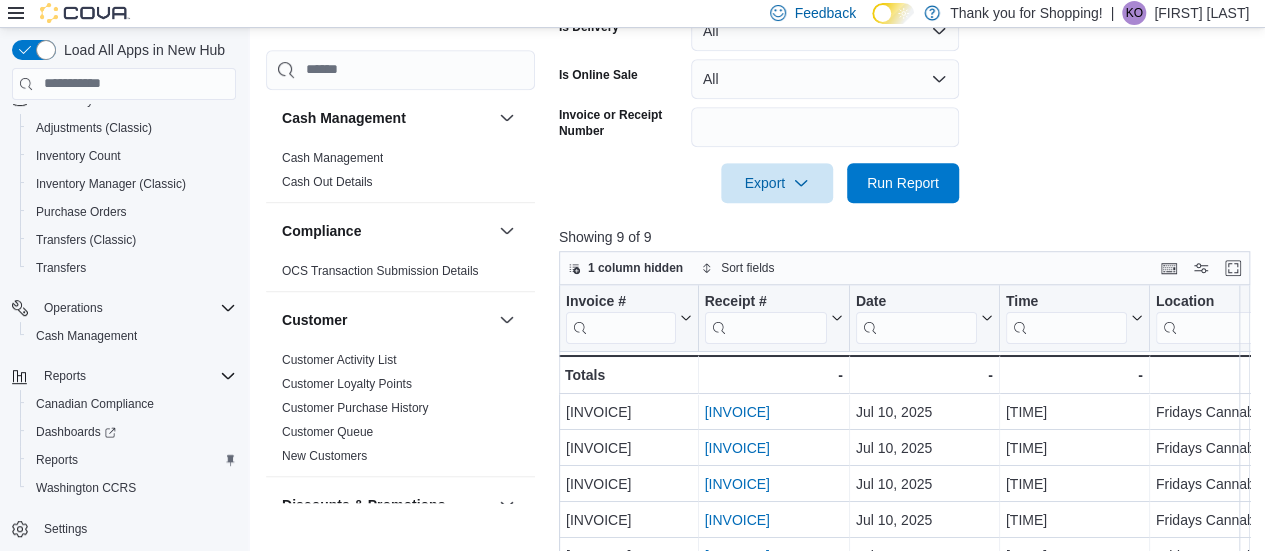 scroll, scrollTop: 717, scrollLeft: 0, axis: vertical 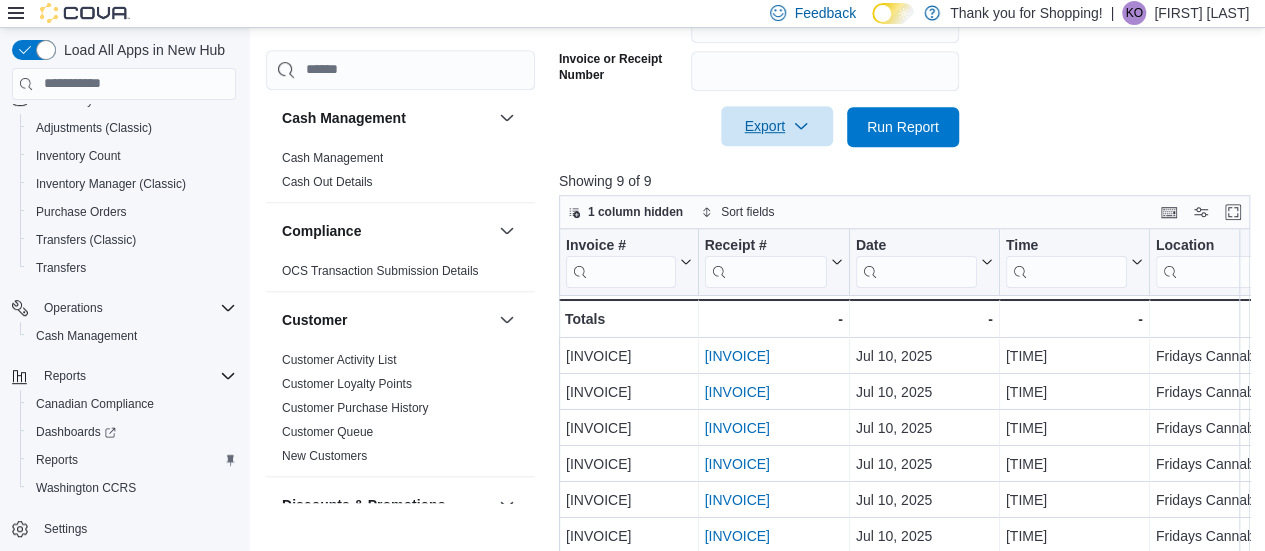 click on "Export" at bounding box center (777, 126) 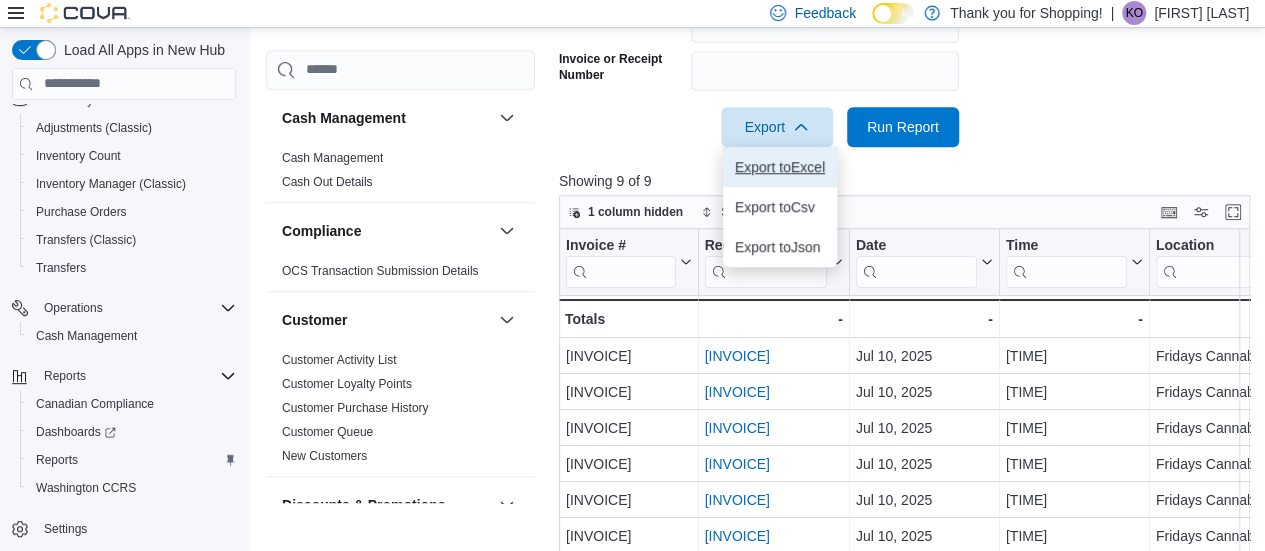 click on "Export to  Excel" at bounding box center [780, 167] 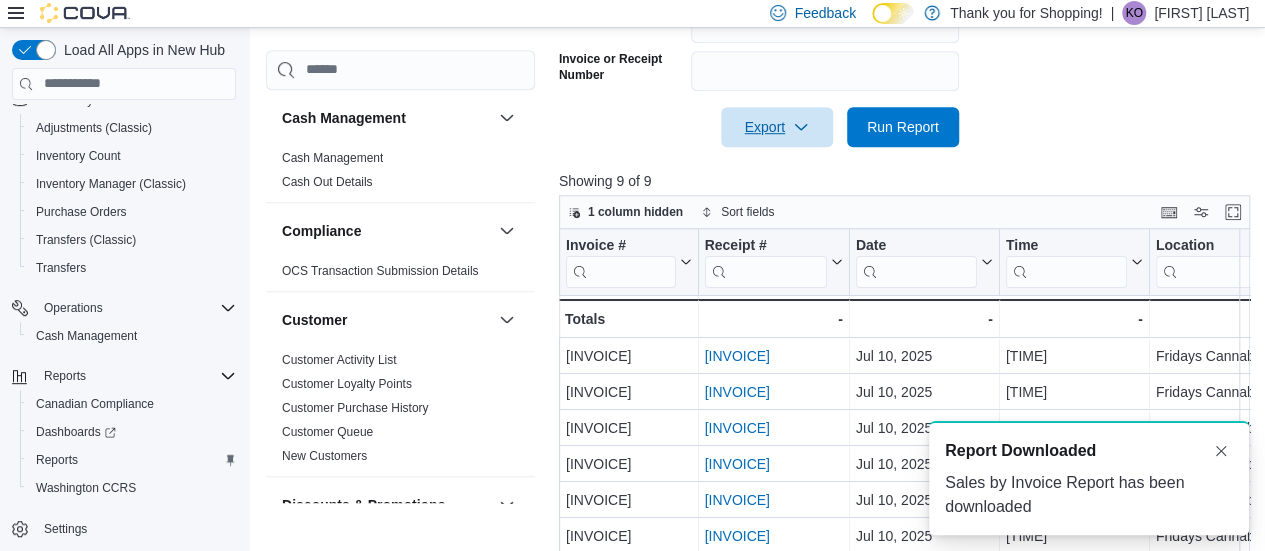 scroll, scrollTop: 0, scrollLeft: 0, axis: both 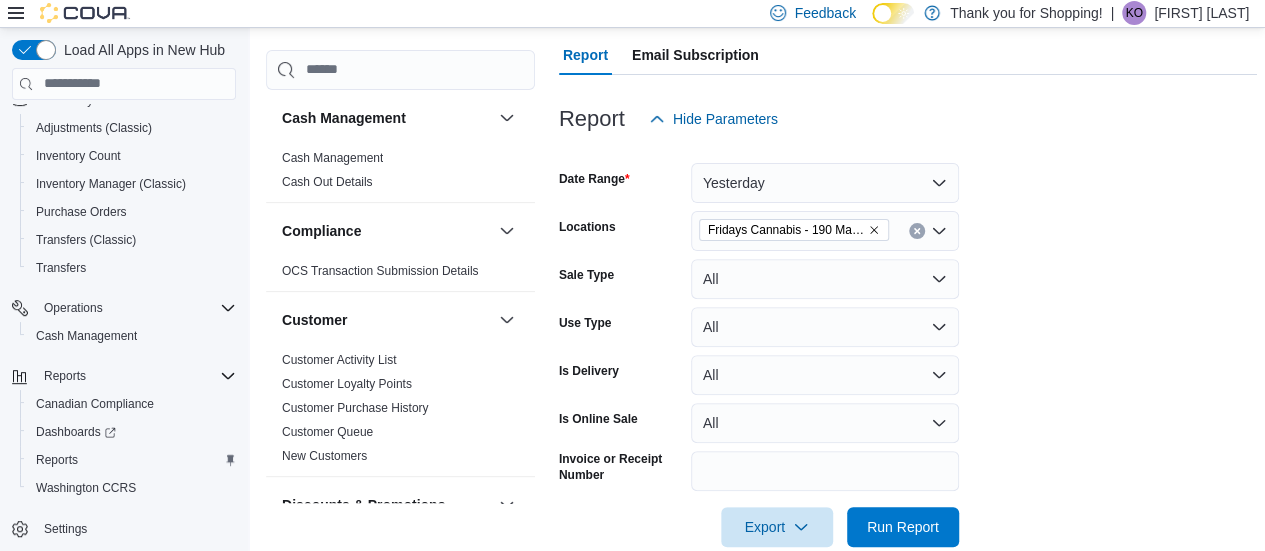 click 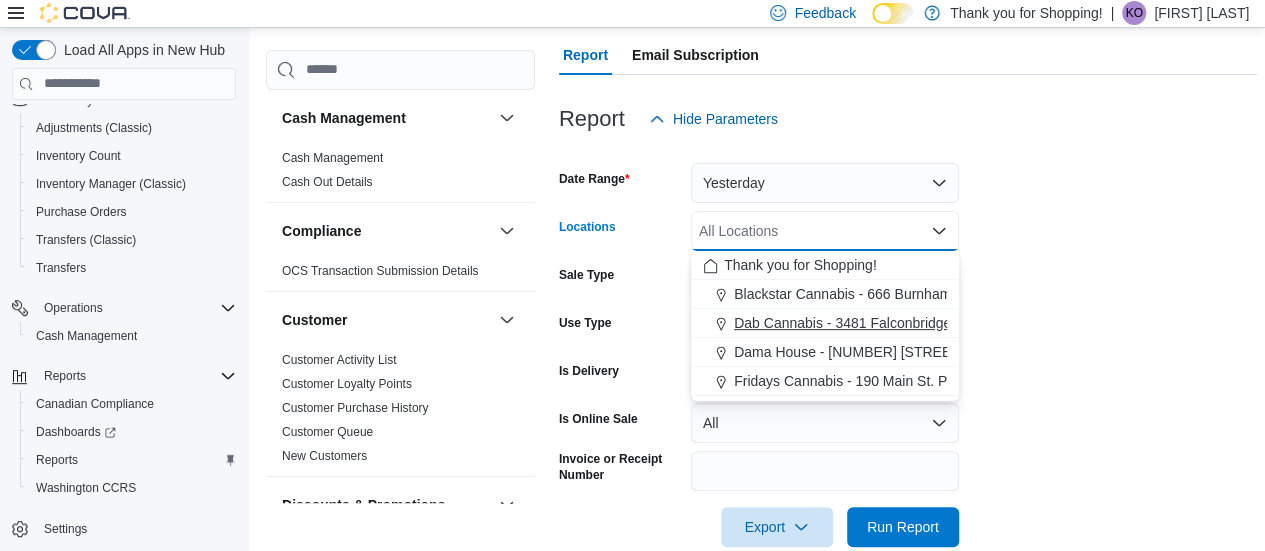click on "Dab Cannabis - 3481 Falconbridge Hwy" at bounding box center (858, 323) 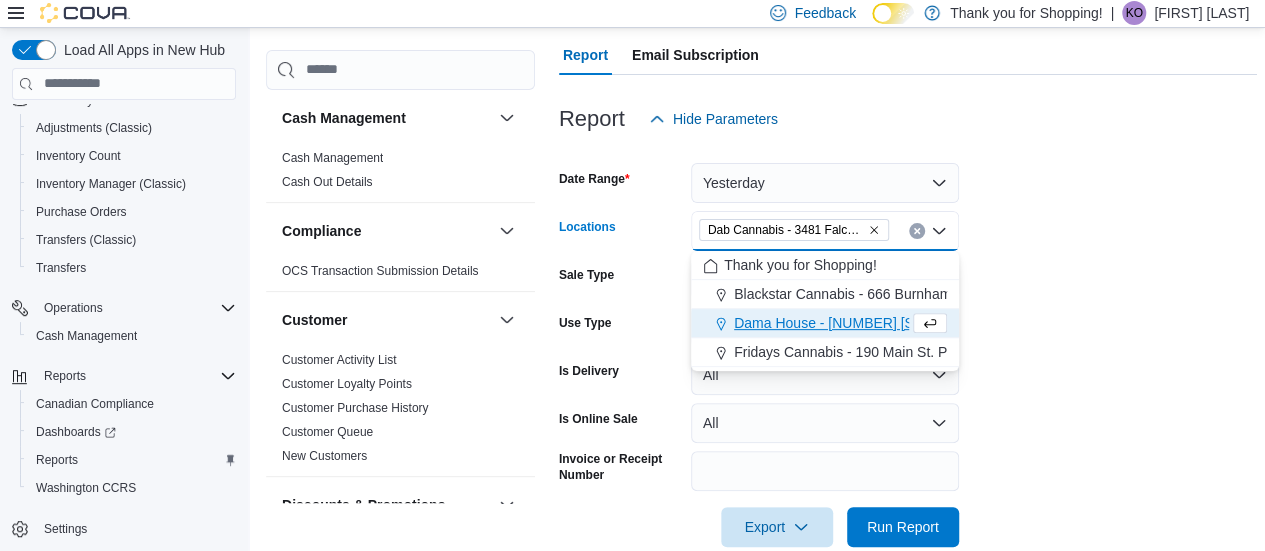 click on "Date Range Yesterday Locations Dab Cannabis - [NUMBER] [STREET] Combo box. Selected. Dab Cannabis - [NUMBER] [STREET]. Press Backspace to delete Dab Cannabis - [NUMBER] [STREET]. Combo box input. All Locations. Type some text or, to display a list of choices, press Down Arrow. To exit the list of choices, press Escape. Sale Type All Use Type All Is Delivery All Is Online Sale All Invoice or Receipt Number Export  Run Report" at bounding box center [908, 343] 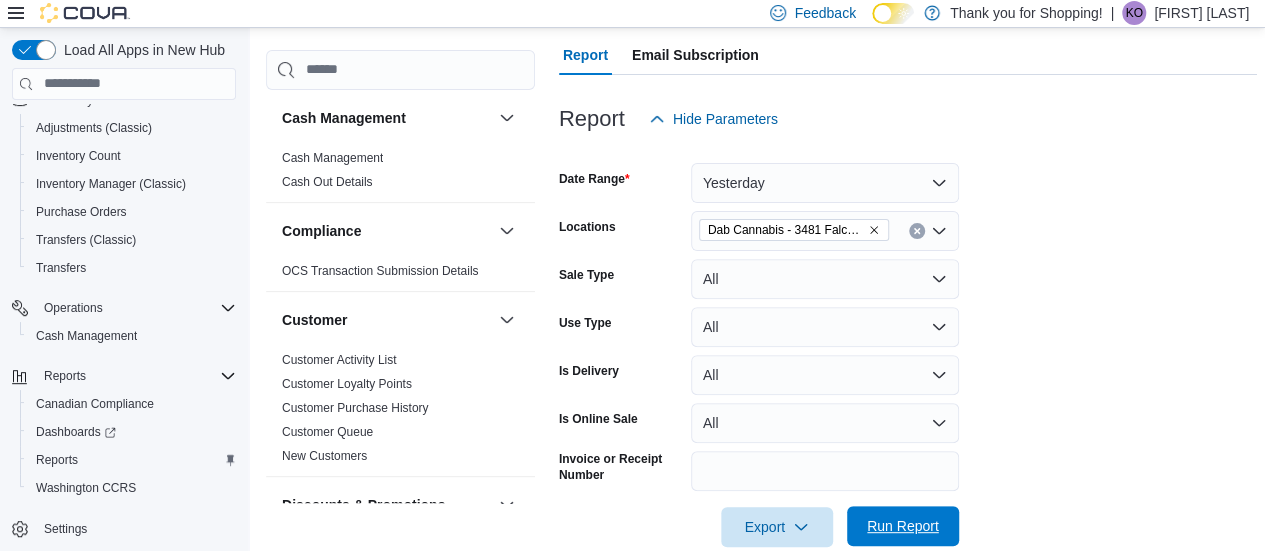 click on "Run Report" at bounding box center (903, 526) 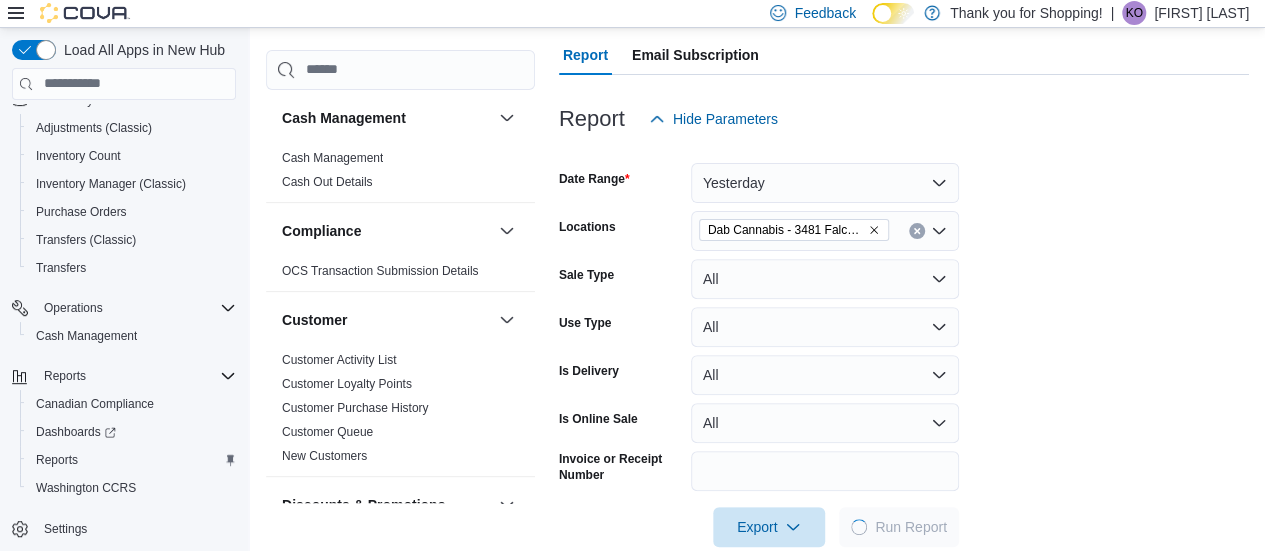 scroll, scrollTop: 317, scrollLeft: 0, axis: vertical 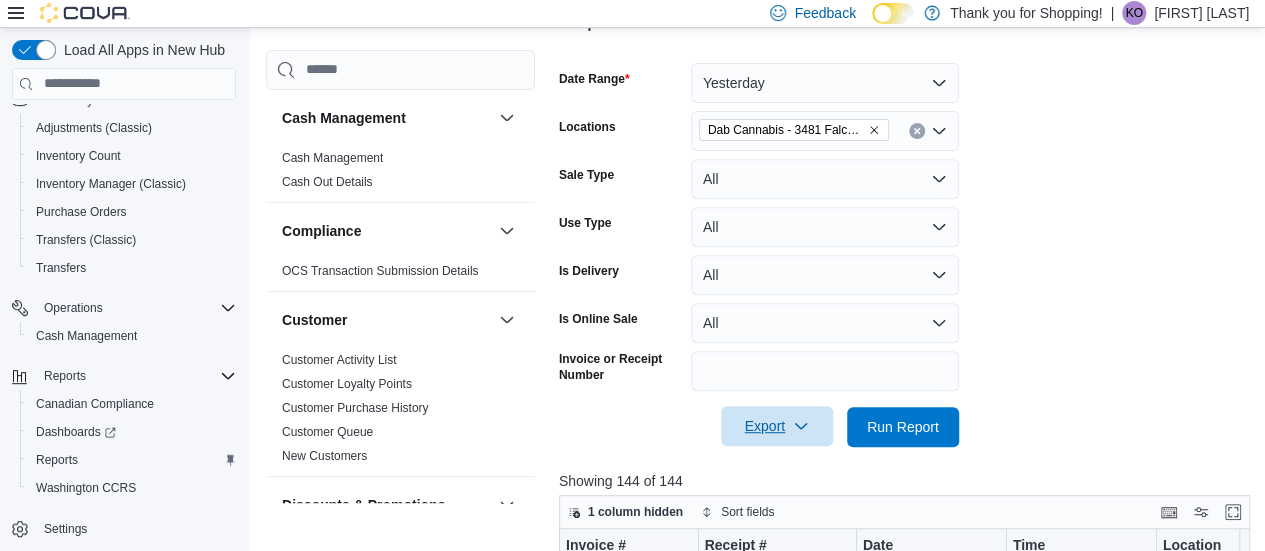 click on "Export" at bounding box center [777, 426] 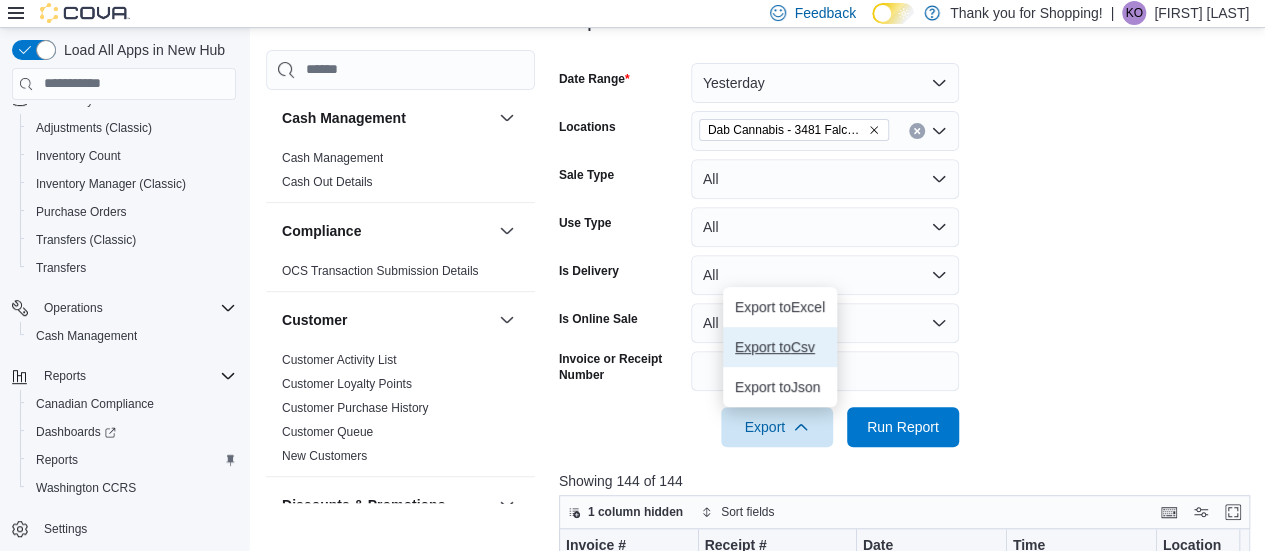 click on "Export to  Csv" at bounding box center [780, 347] 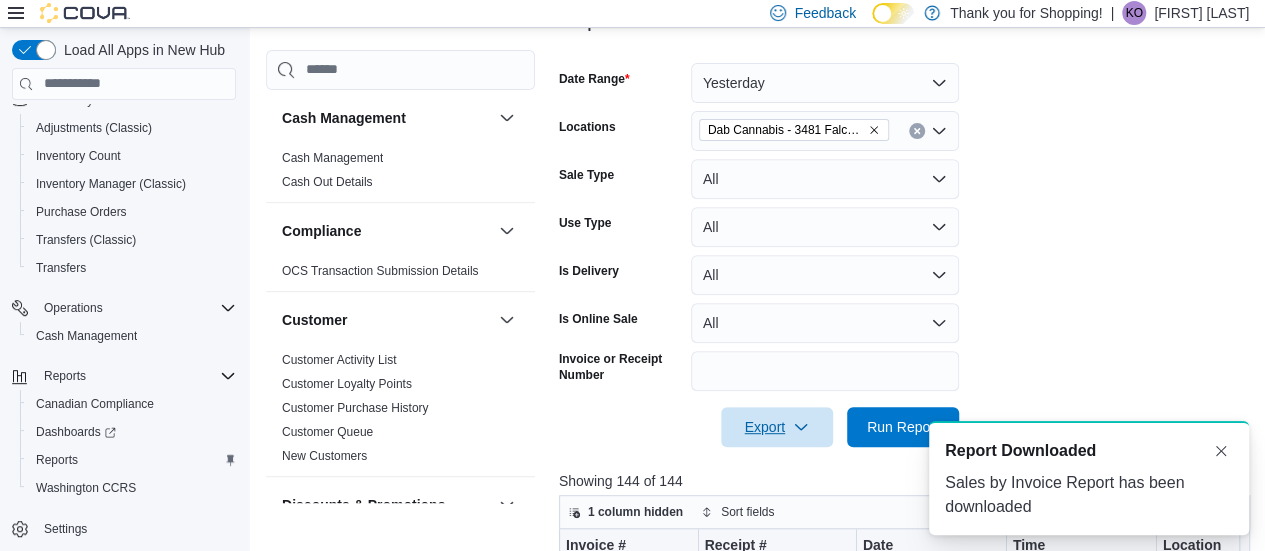 scroll, scrollTop: 0, scrollLeft: 0, axis: both 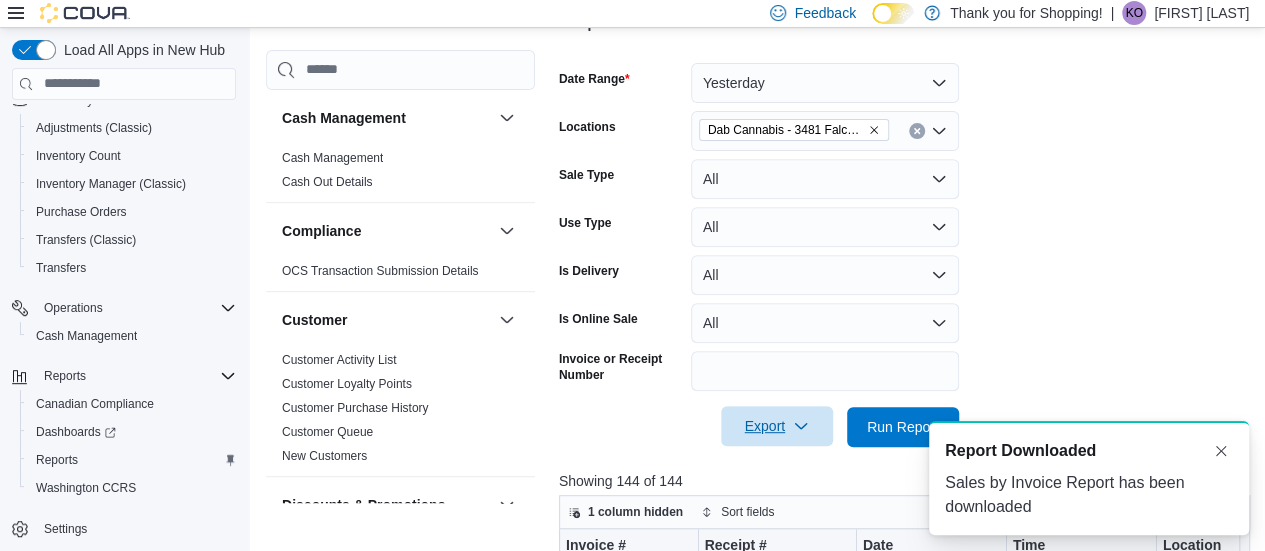 click 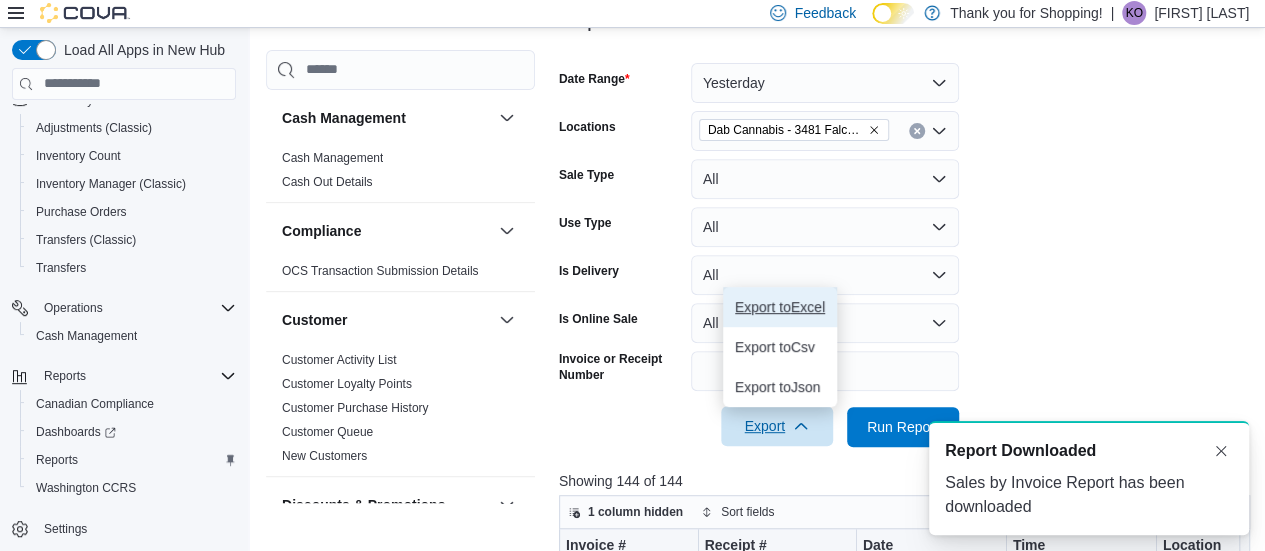 click on "Export to  Excel" at bounding box center [780, 307] 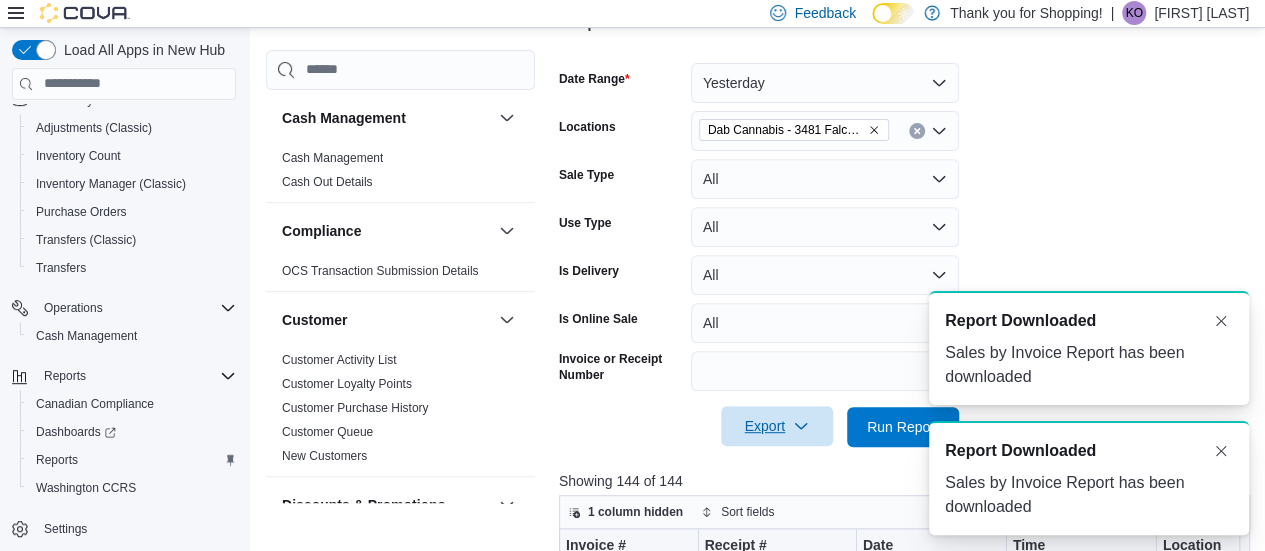 scroll, scrollTop: 0, scrollLeft: 0, axis: both 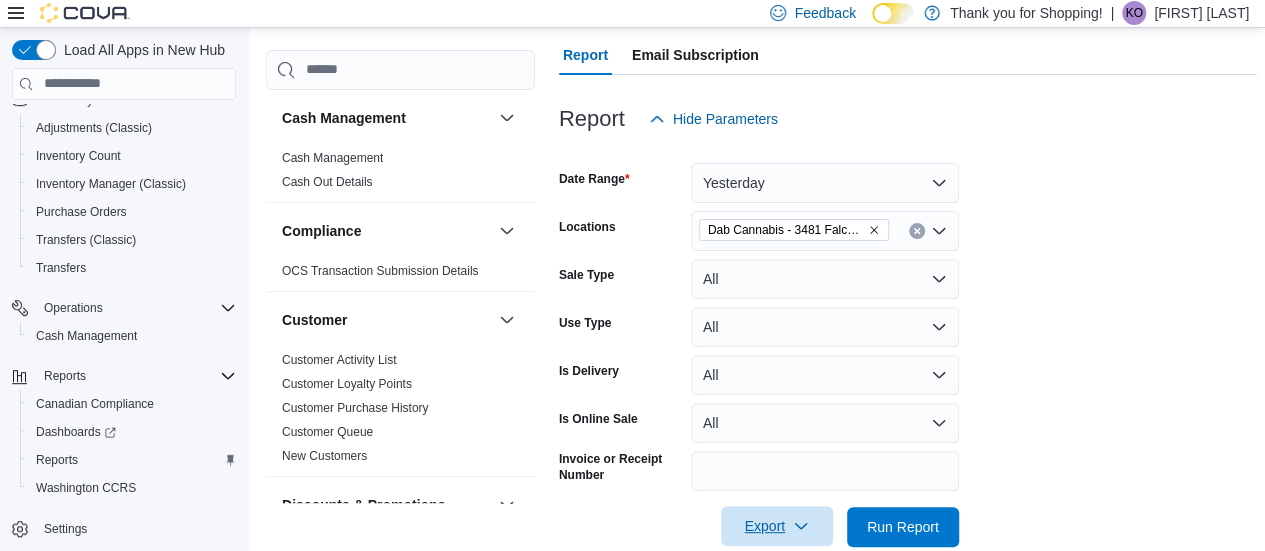 click 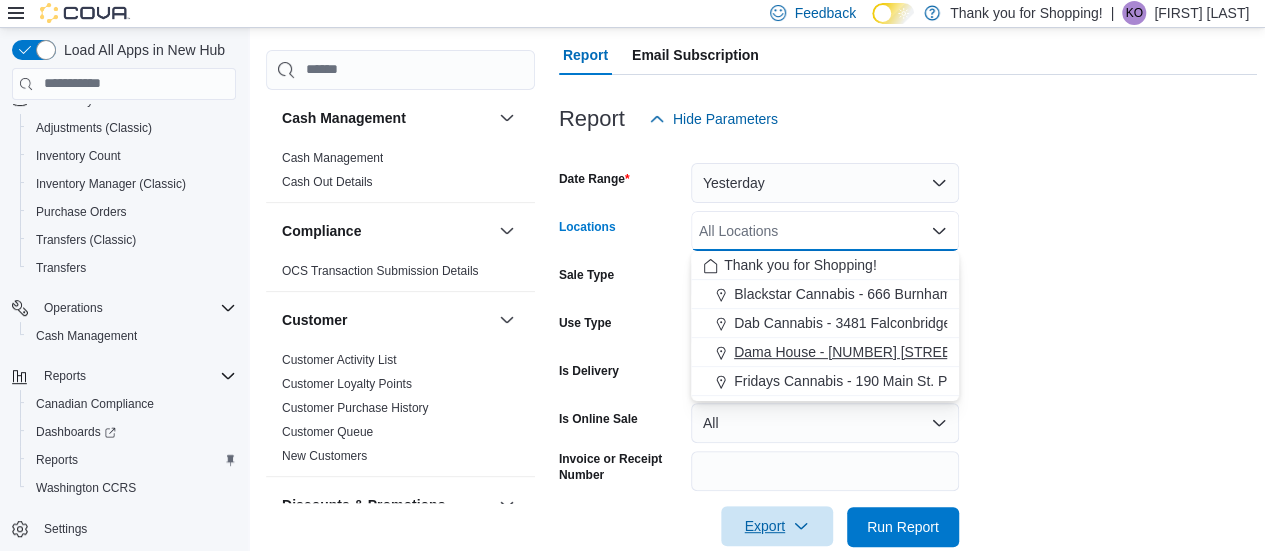click on "Dama House - [NUMBER] [STREET]. [CITY]" at bounding box center [872, 352] 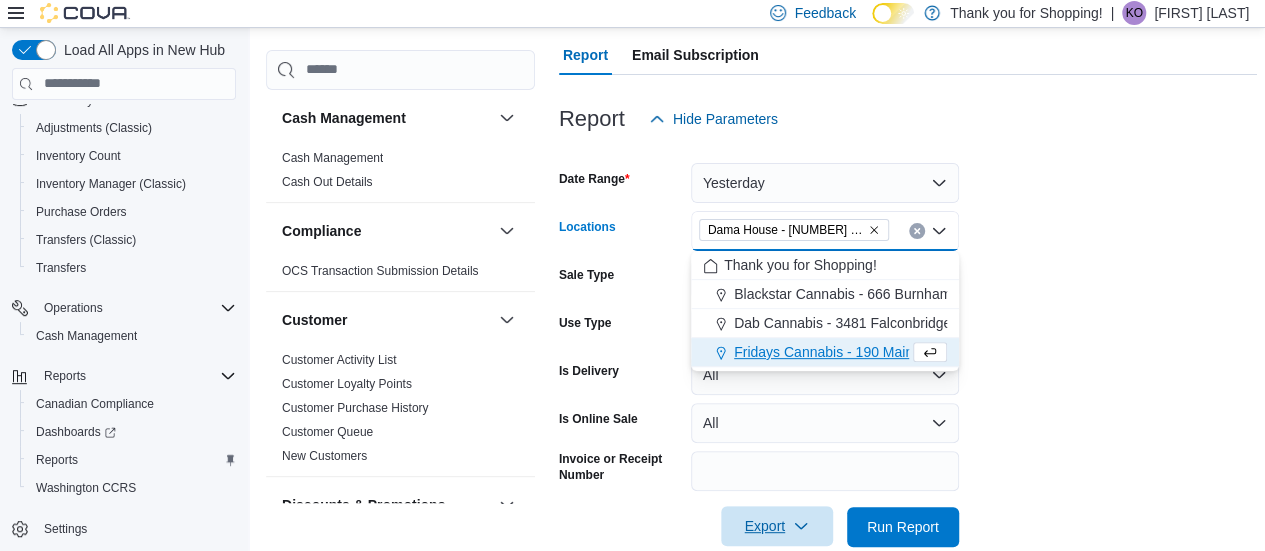 click on "Date Range Yesterday Locations Dama House - [NUMBER] [STREET]. [CITY] Combo box. Selected. Dama House - [NUMBER] [STREET]. [CITY]. Press Backspace to delete Dama House - [NUMBER] [STREET]. [CITY]. Combo box input. All Locations. Type some text or, to display a list of choices, press Down Arrow. To exit the list of choices, press Escape. Sale Type All Use Type All Is Delivery All Is Online Sale All Invoice or Receipt Number Export  Run Report" at bounding box center (908, 343) 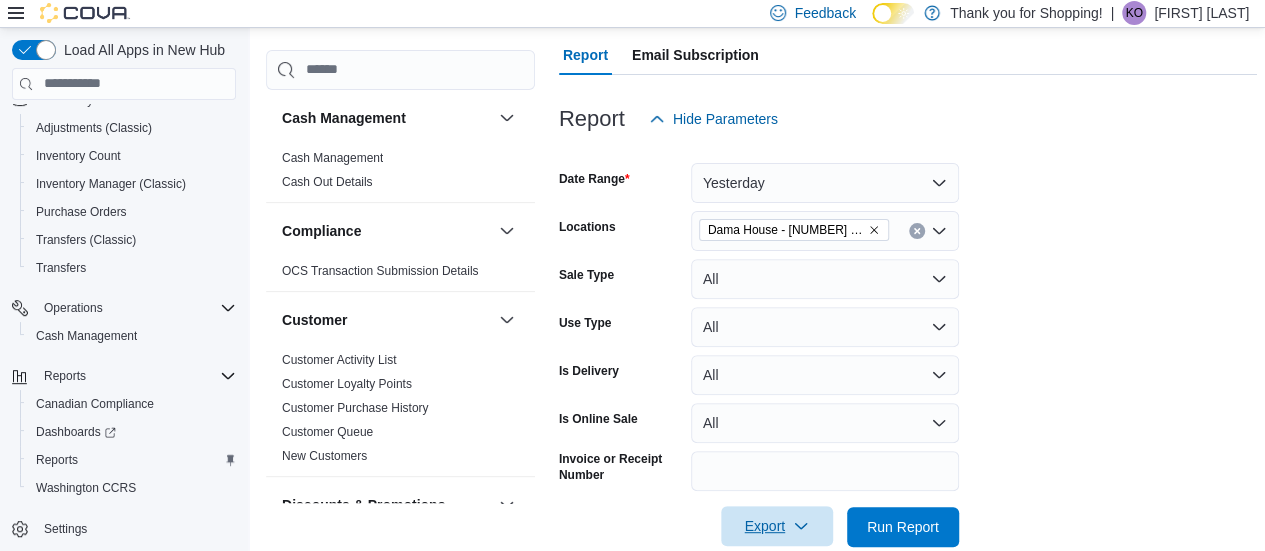 scroll, scrollTop: 317, scrollLeft: 0, axis: vertical 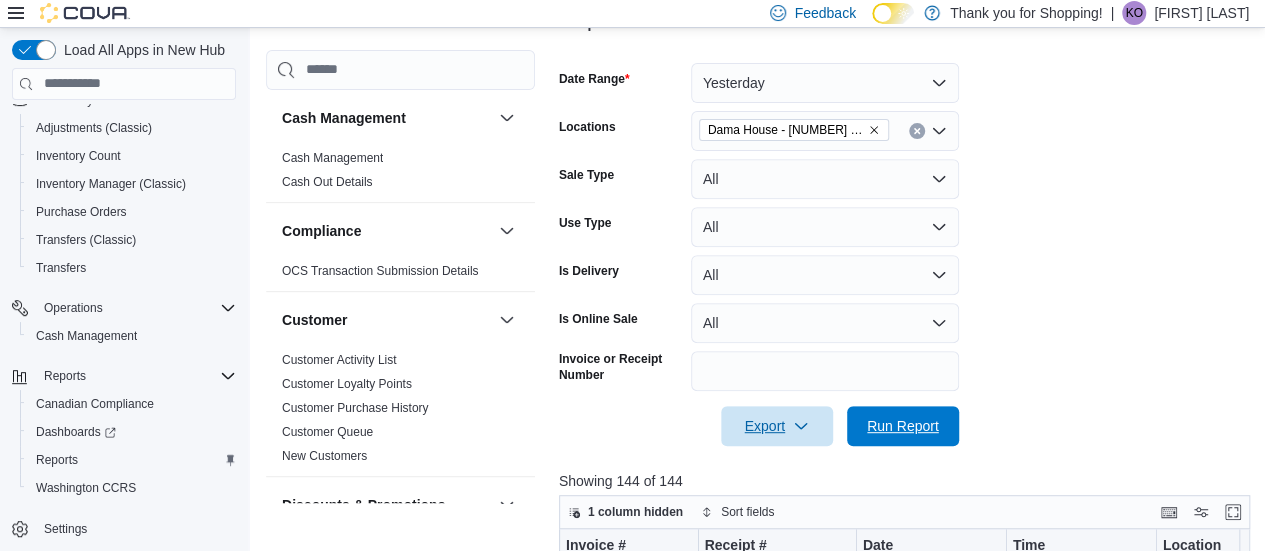 click on "Run Report" at bounding box center [903, 426] 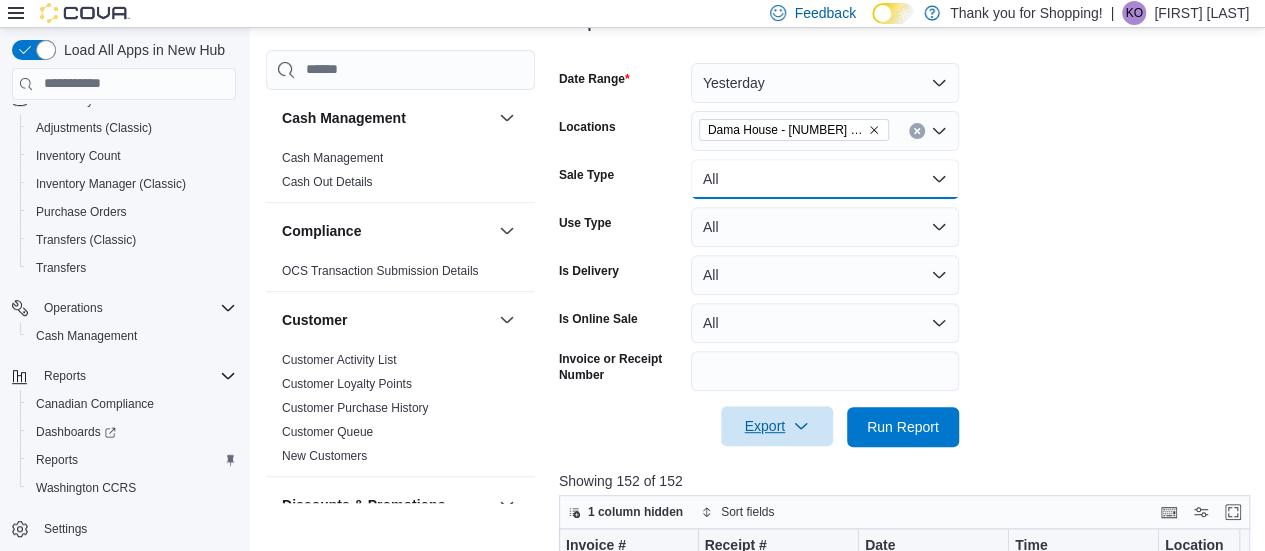 click on "All" at bounding box center (825, 179) 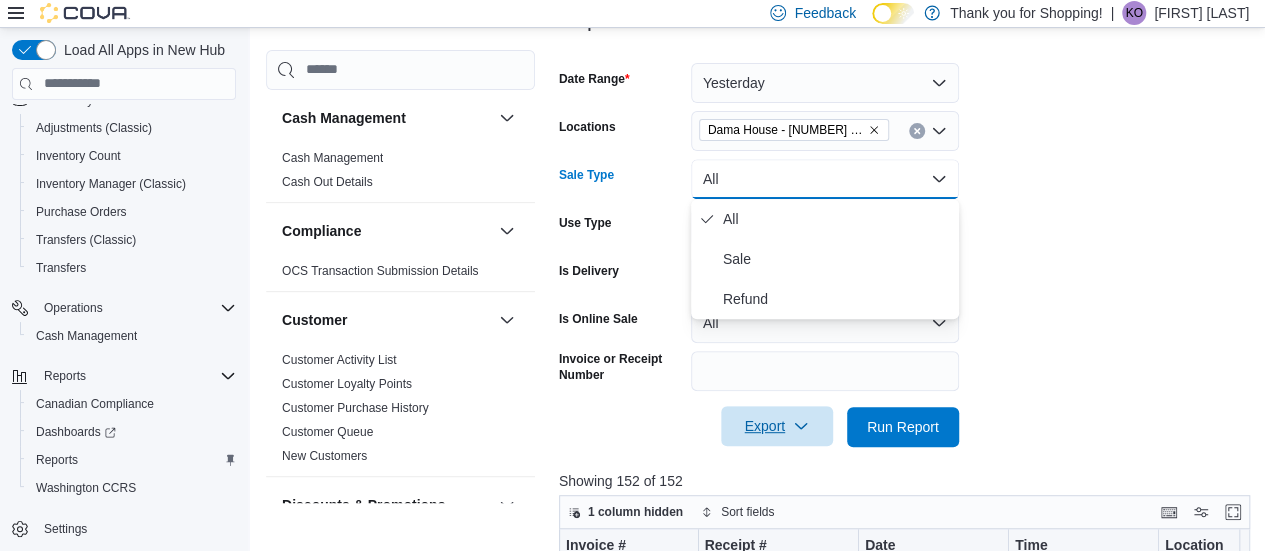 click on "Date Range Yesterday Locations Dama House - [NUMBER] [STREET]. [CITY] Sale Type All Use Type All Is Delivery All Is Online Sale All Invoice or Receipt Number Export  Run Report" at bounding box center [908, 243] 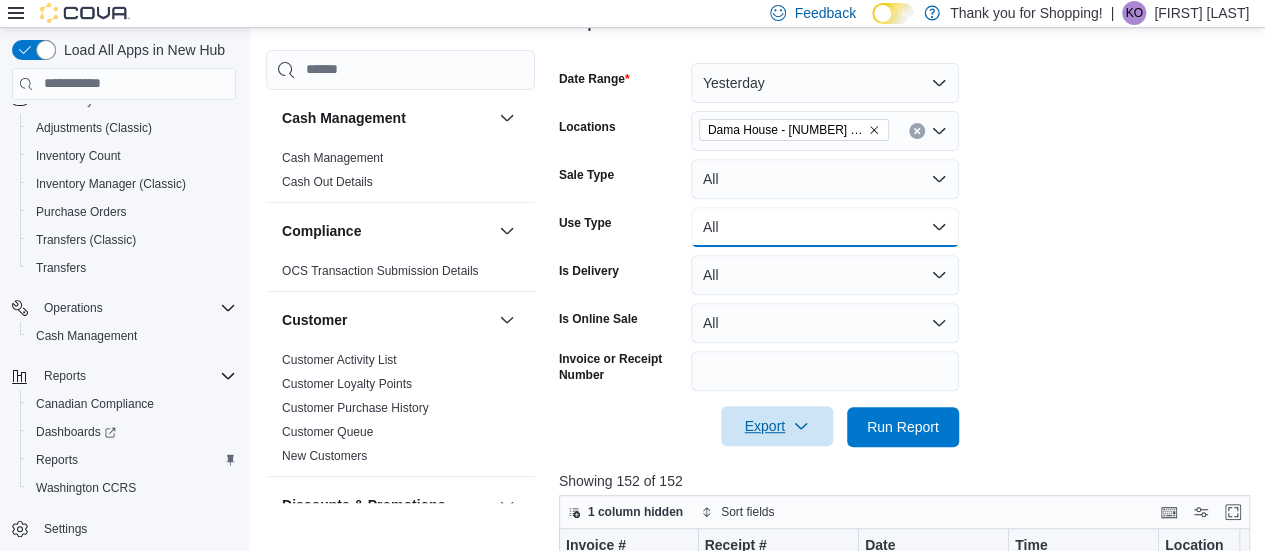 click on "All" at bounding box center (825, 227) 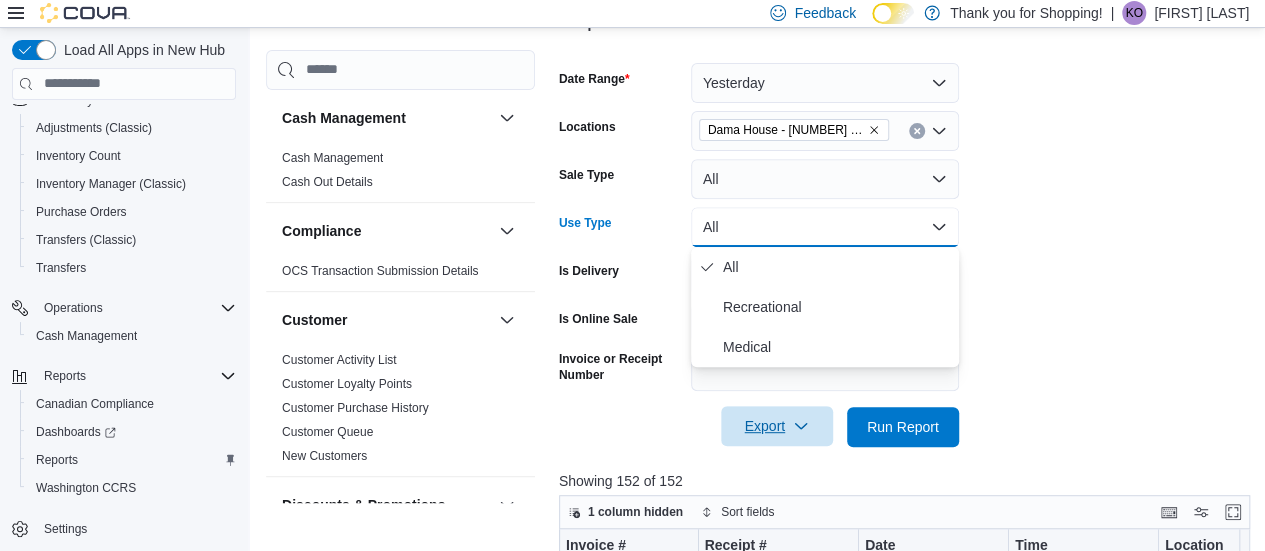 click on "Date Range Yesterday Locations Dama House - [NUMBER] [STREET]. [CITY] Sale Type All Use Type All Is Delivery All Is Online Sale All Invoice or Receipt Number Export  Run Report" at bounding box center (908, 243) 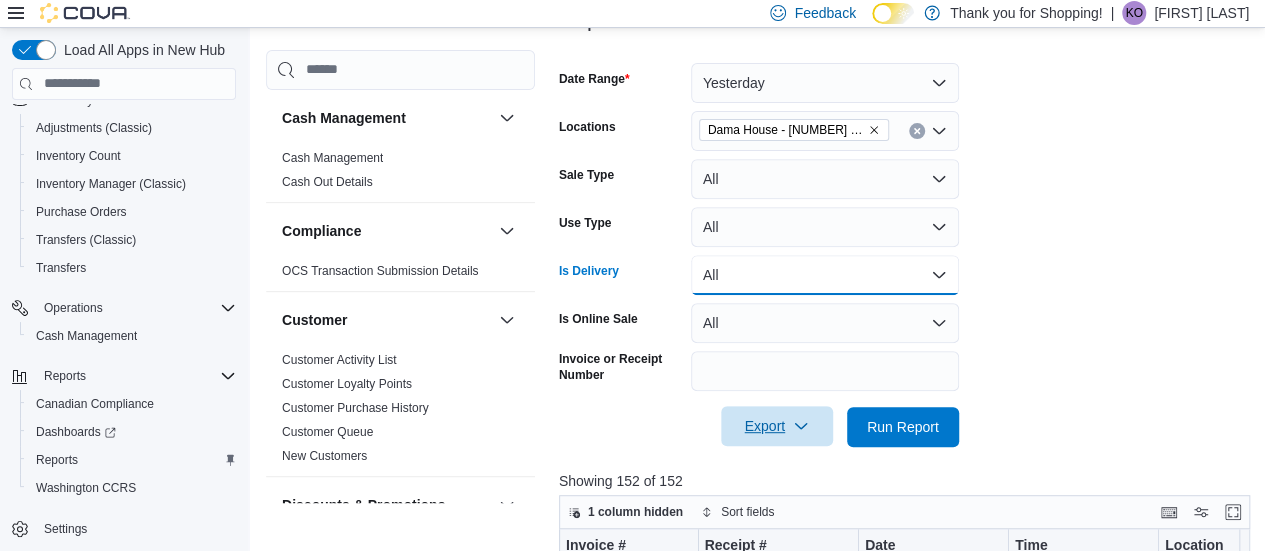 click on "All" at bounding box center (825, 275) 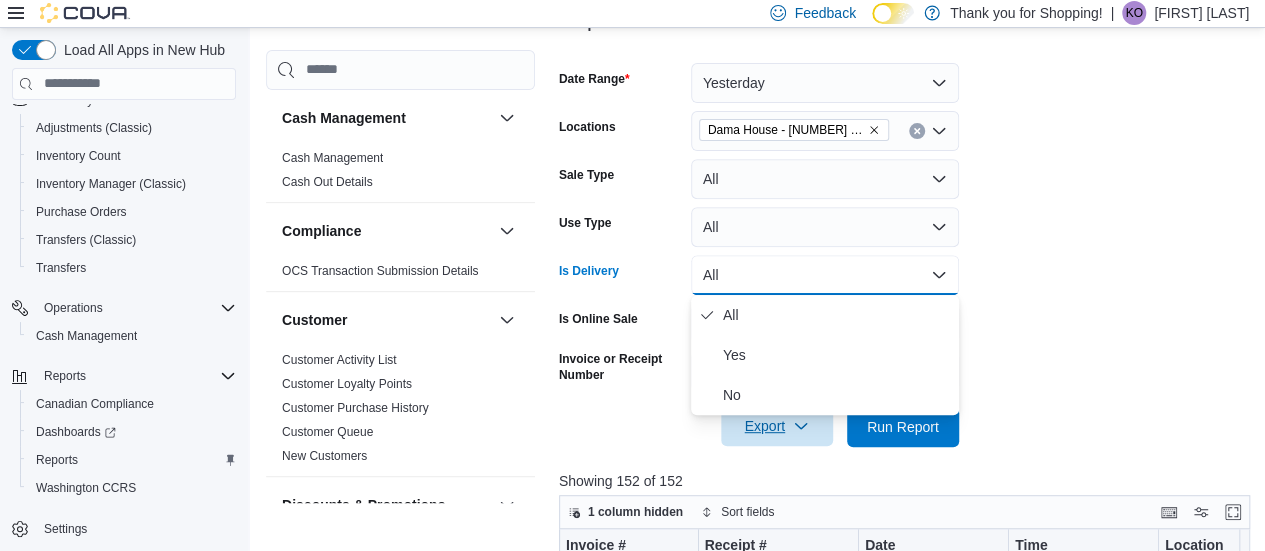 click on "Date Range Yesterday Locations Dama House - [NUMBER] [STREET]. [CITY] Sale Type All Use Type All Is Delivery All Is Online Sale All Invoice or Receipt Number Export  Run Report" at bounding box center (908, 243) 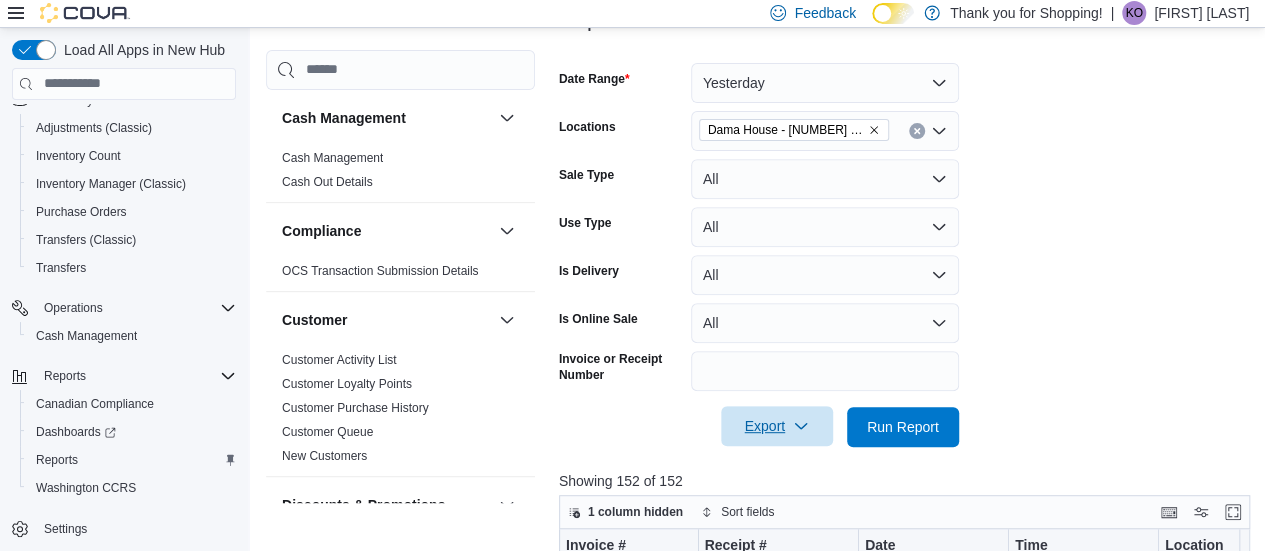 click 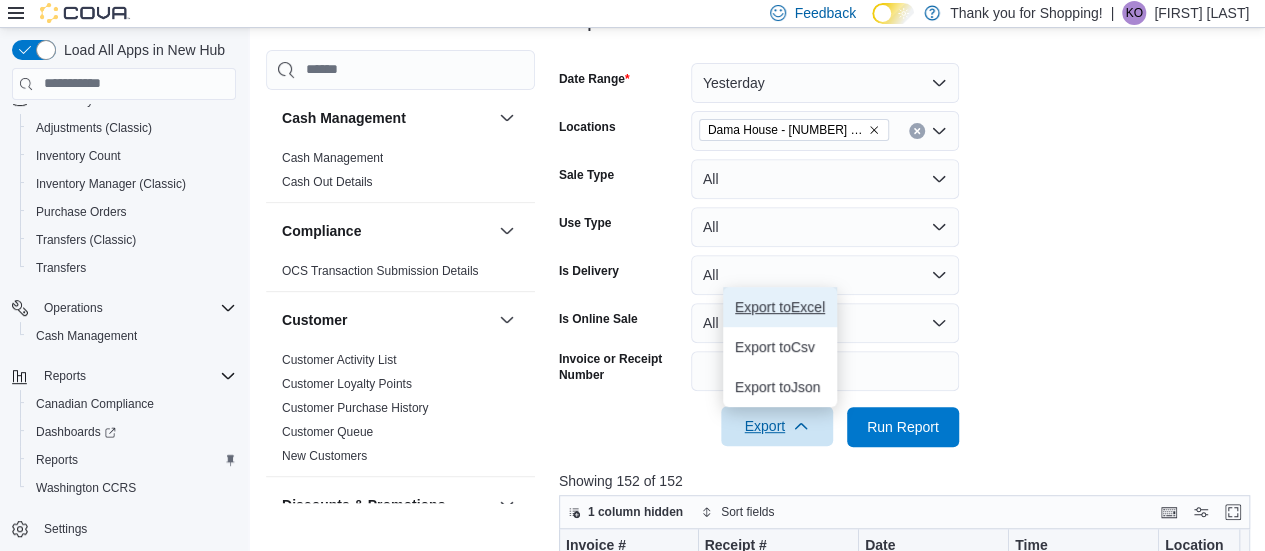 click on "Export to  Excel" at bounding box center [780, 307] 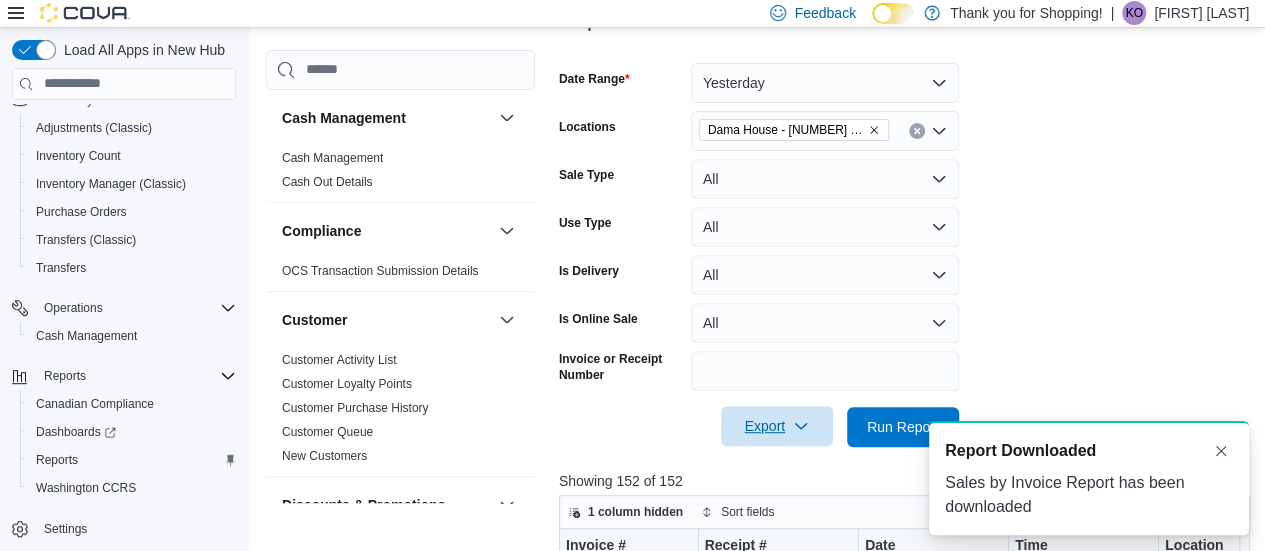 scroll, scrollTop: 0, scrollLeft: 0, axis: both 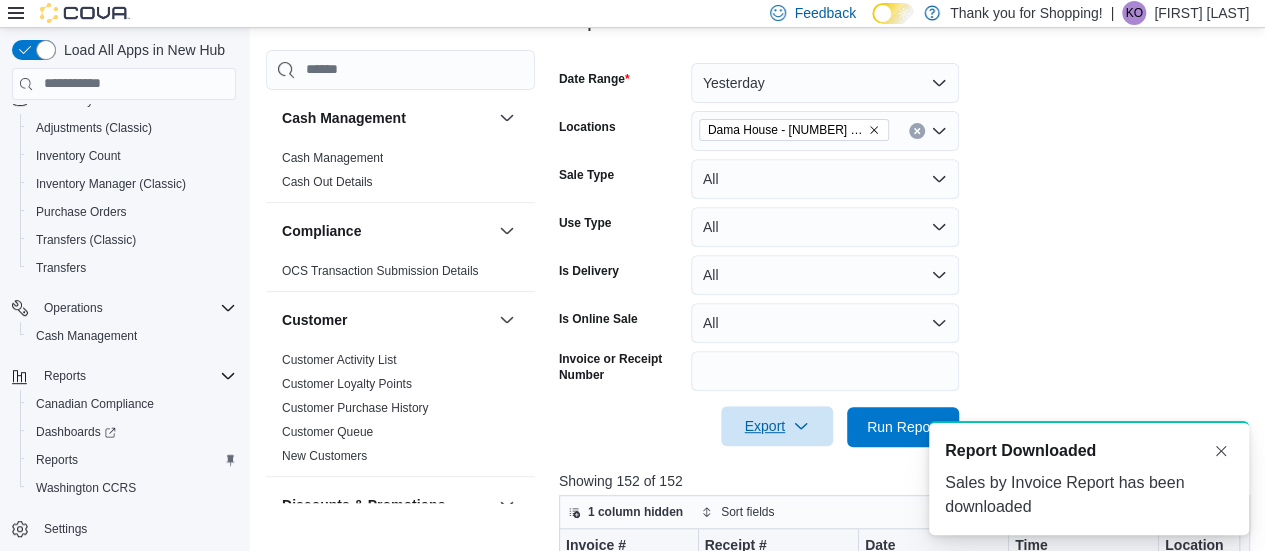 drag, startPoint x: 832, startPoint y: 50, endPoint x: 874, endPoint y: 43, distance: 42.579338 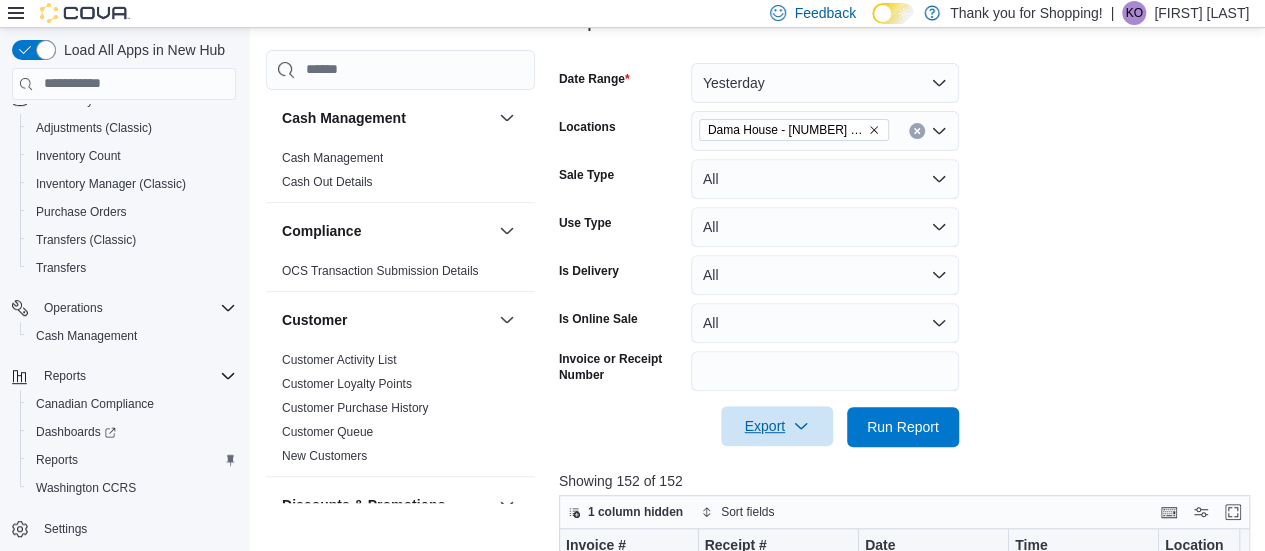 click at bounding box center [908, 51] 